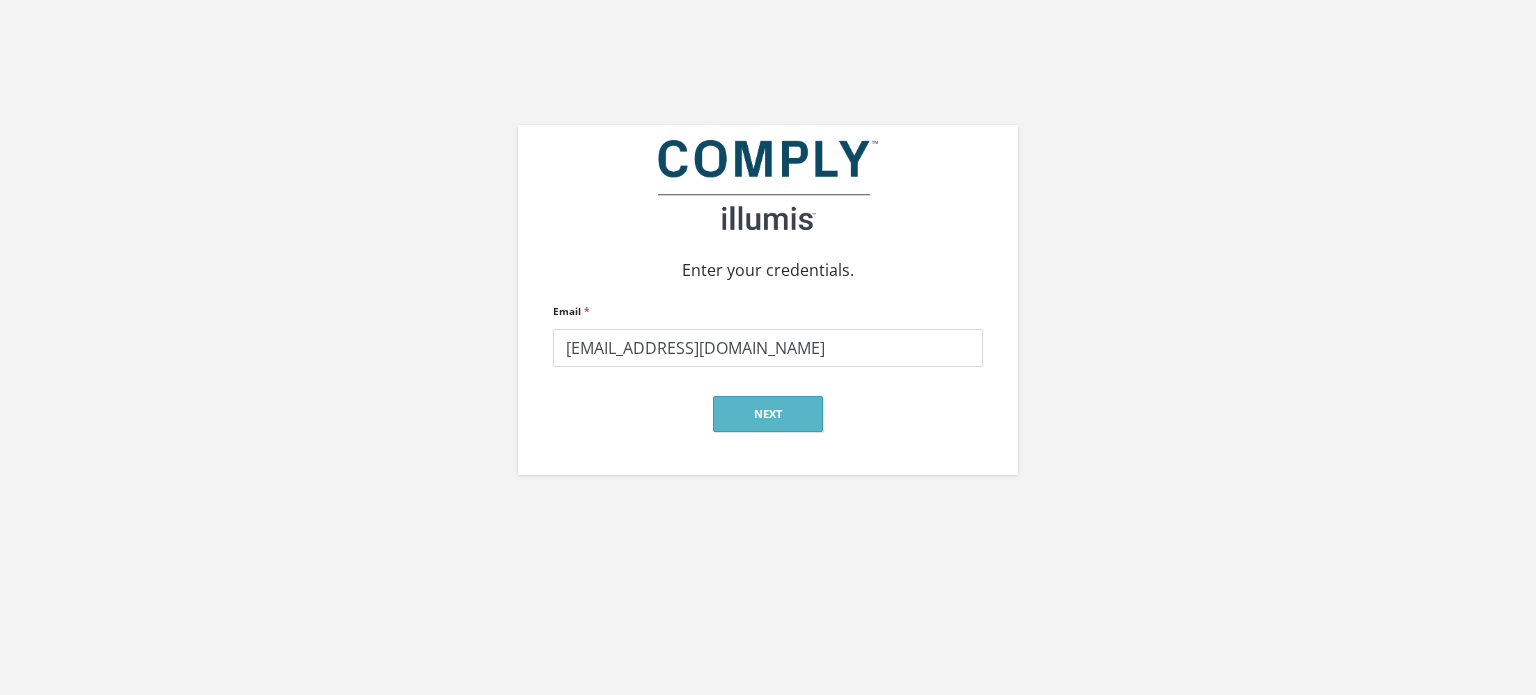 scroll, scrollTop: 0, scrollLeft: 0, axis: both 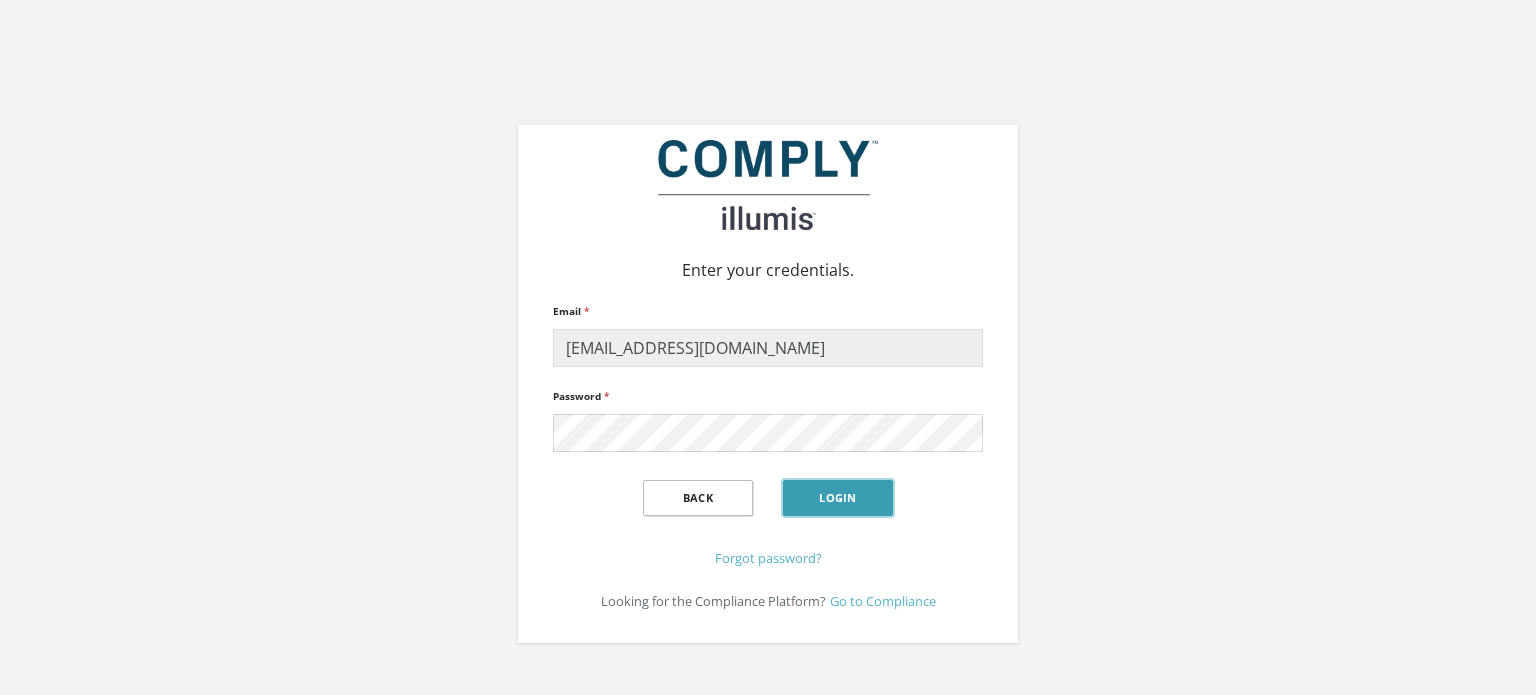 click on "Login" at bounding box center (838, 498) 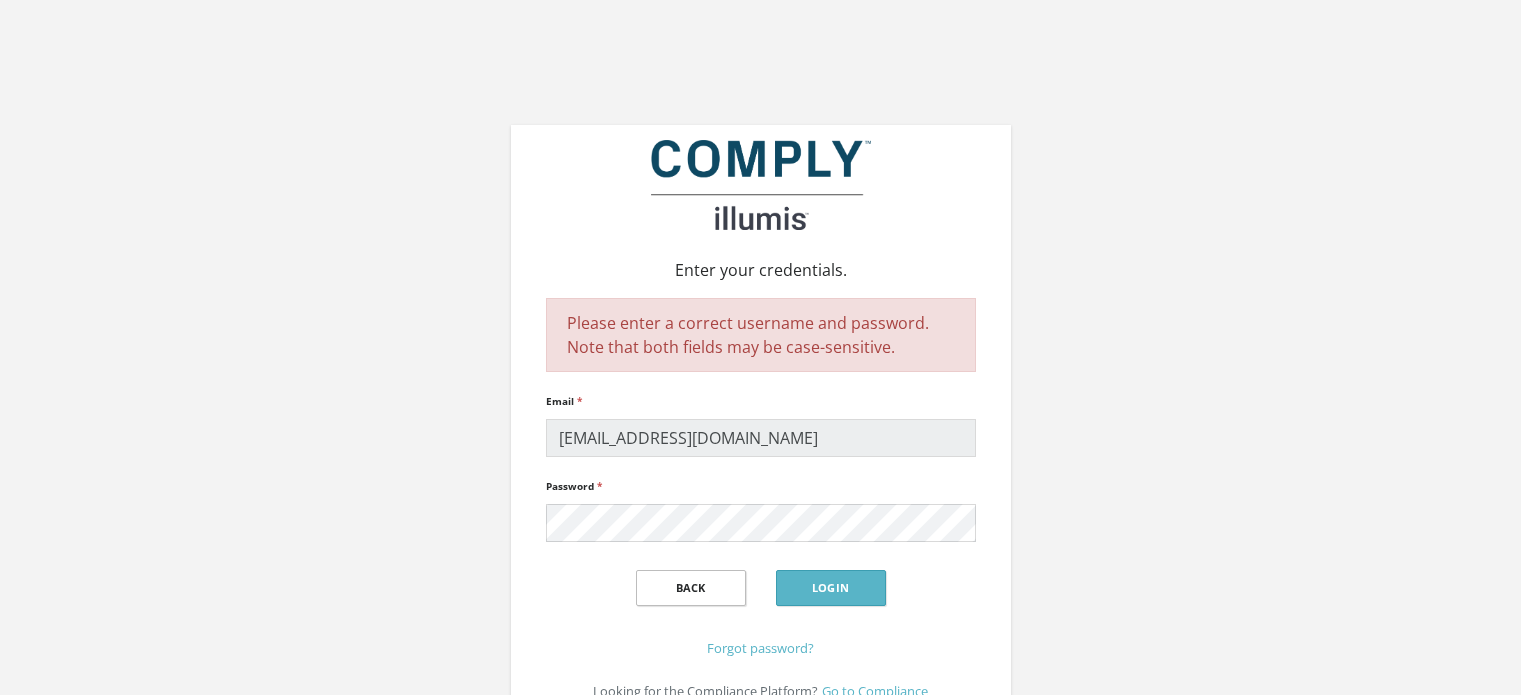 scroll, scrollTop: 0, scrollLeft: 0, axis: both 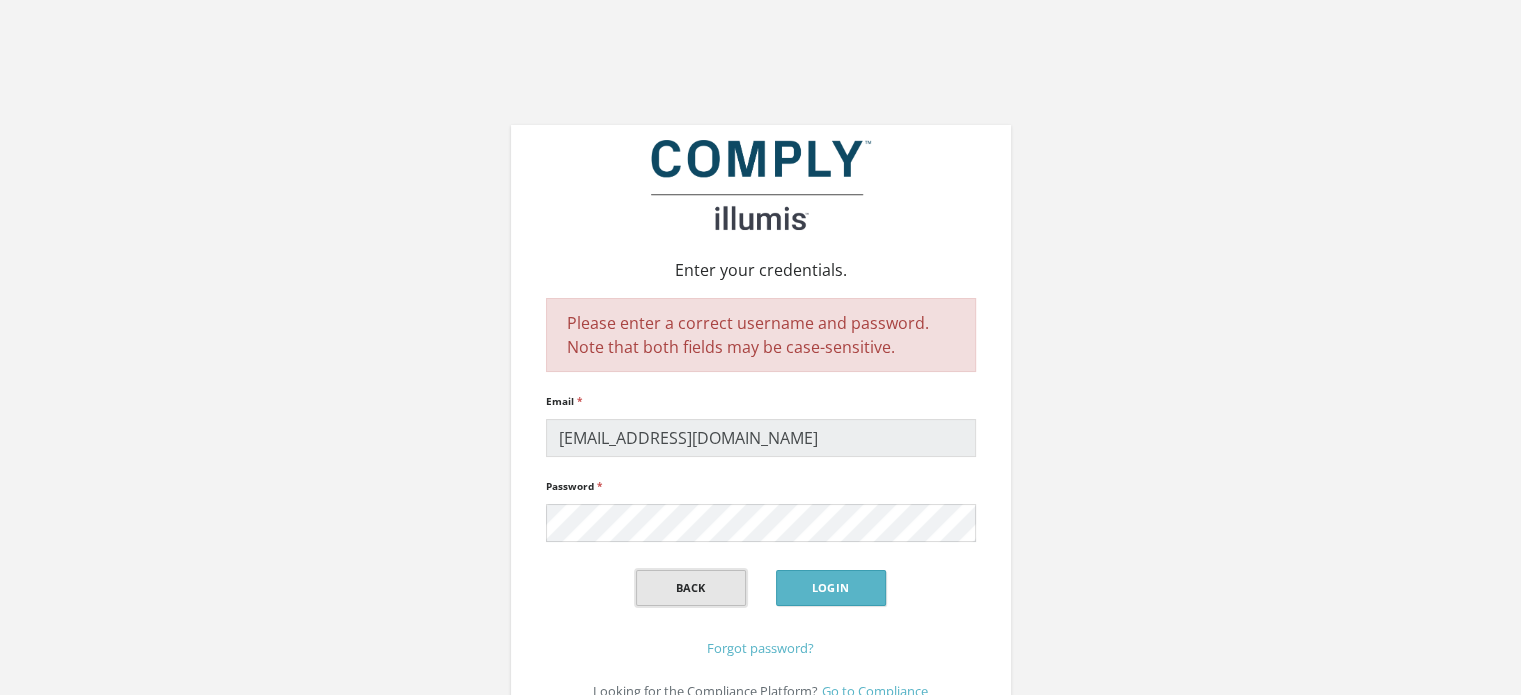 click on "Back" at bounding box center [691, 588] 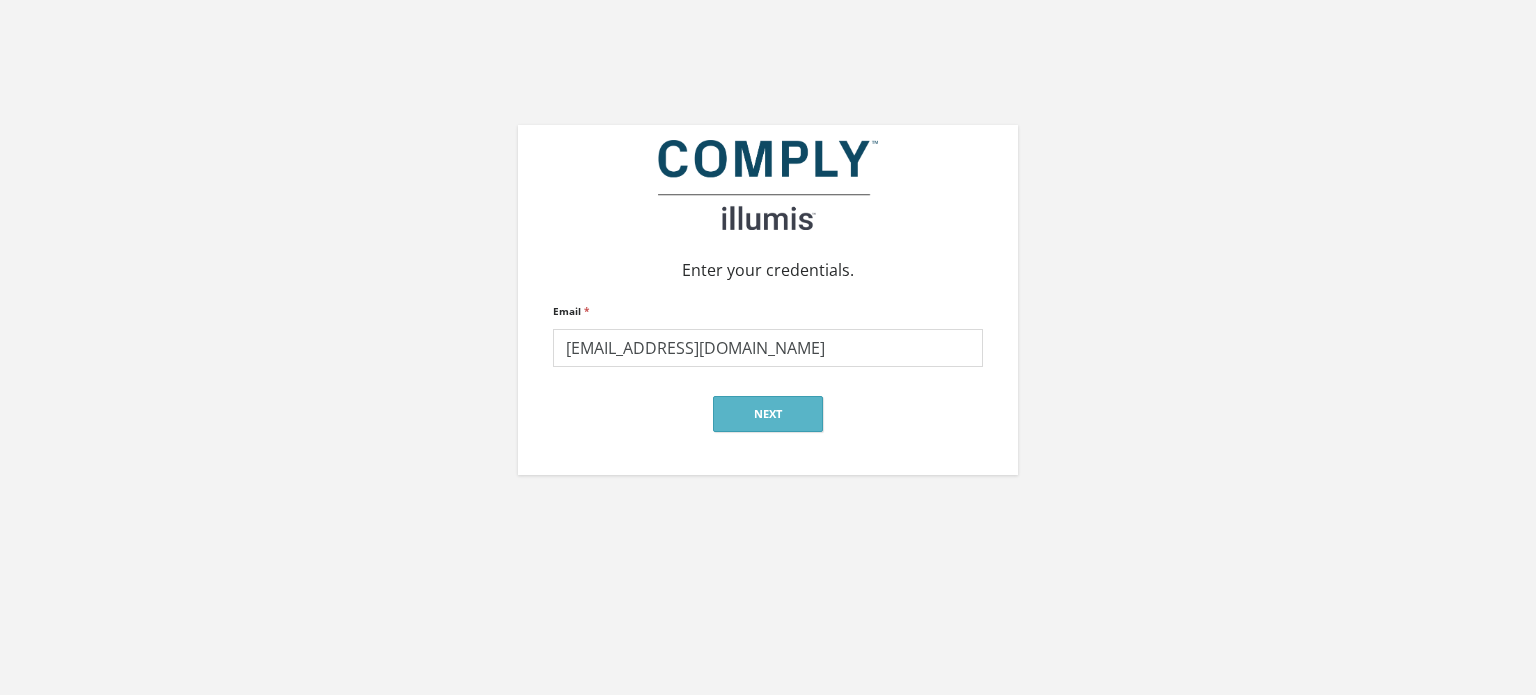 scroll, scrollTop: 0, scrollLeft: 0, axis: both 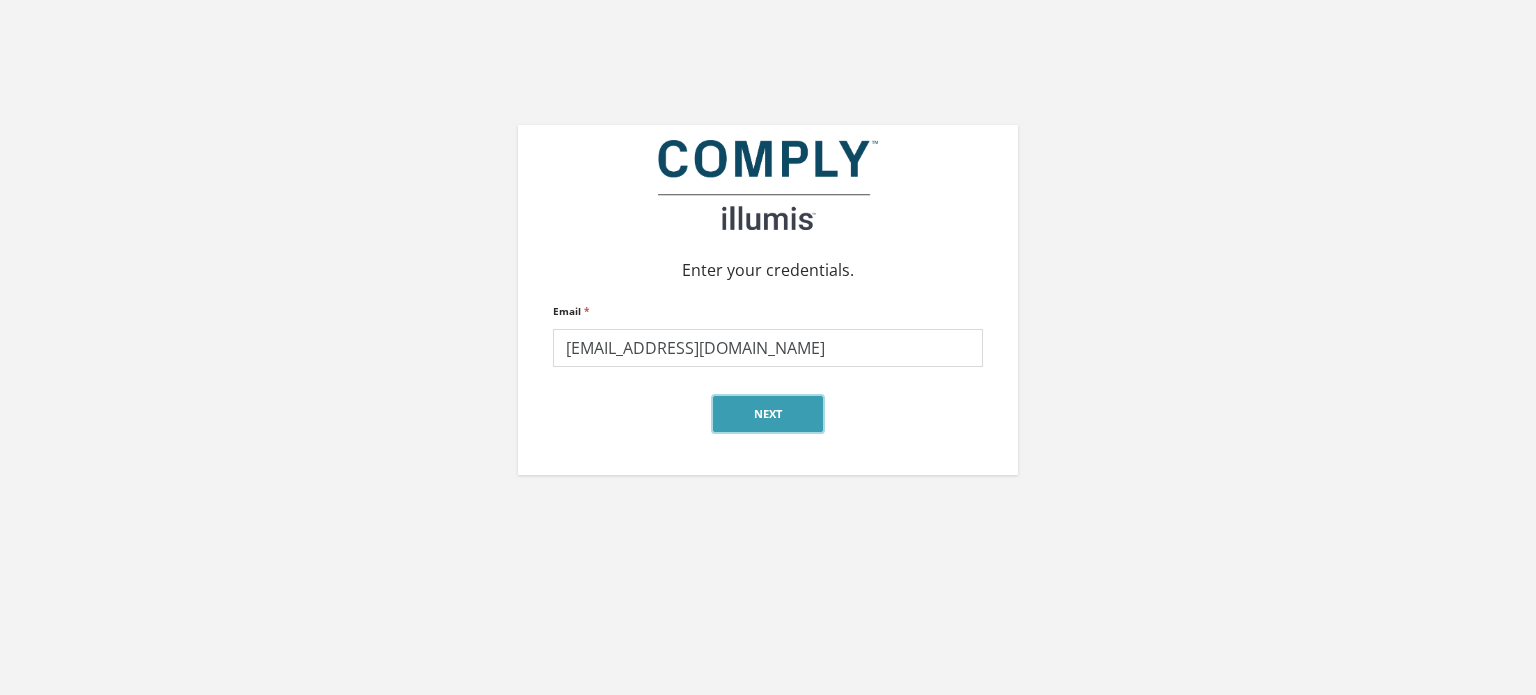 click on "Next" at bounding box center [768, 414] 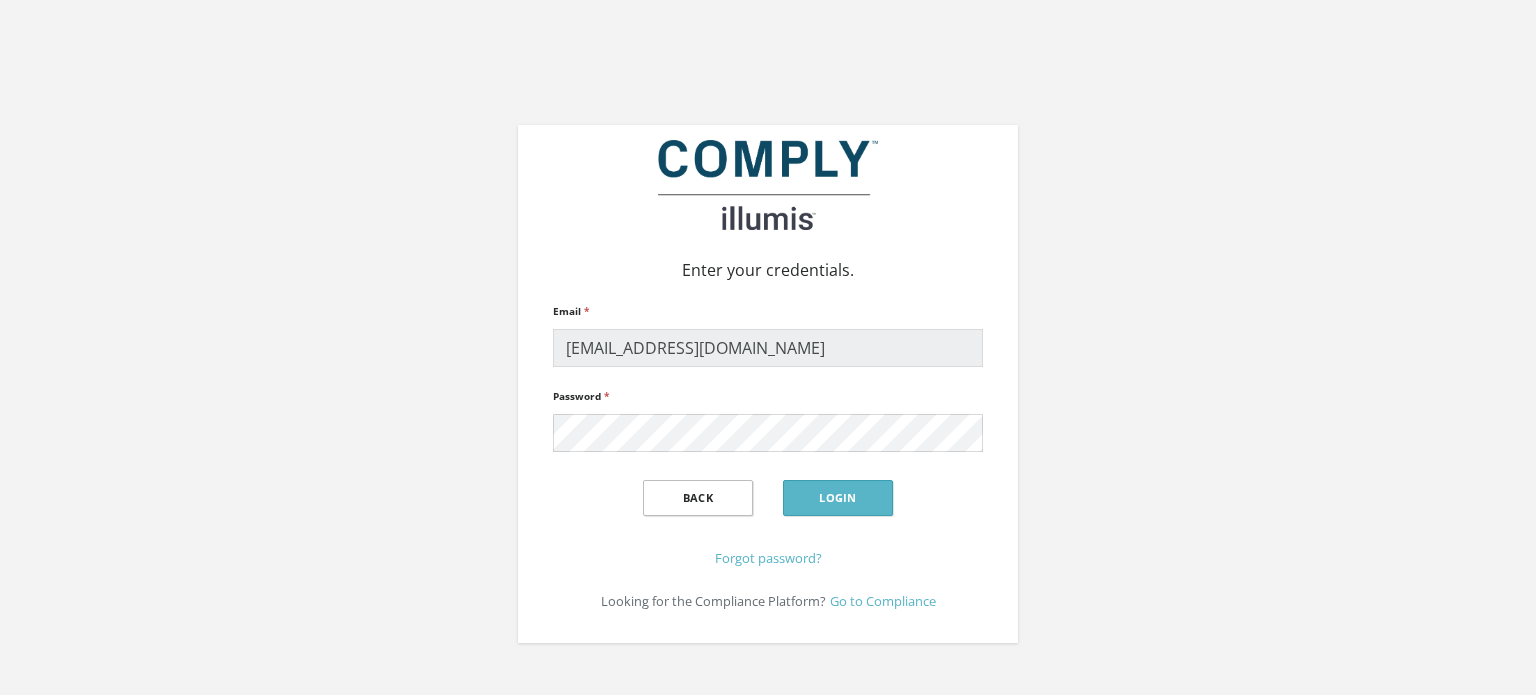scroll, scrollTop: 0, scrollLeft: 0, axis: both 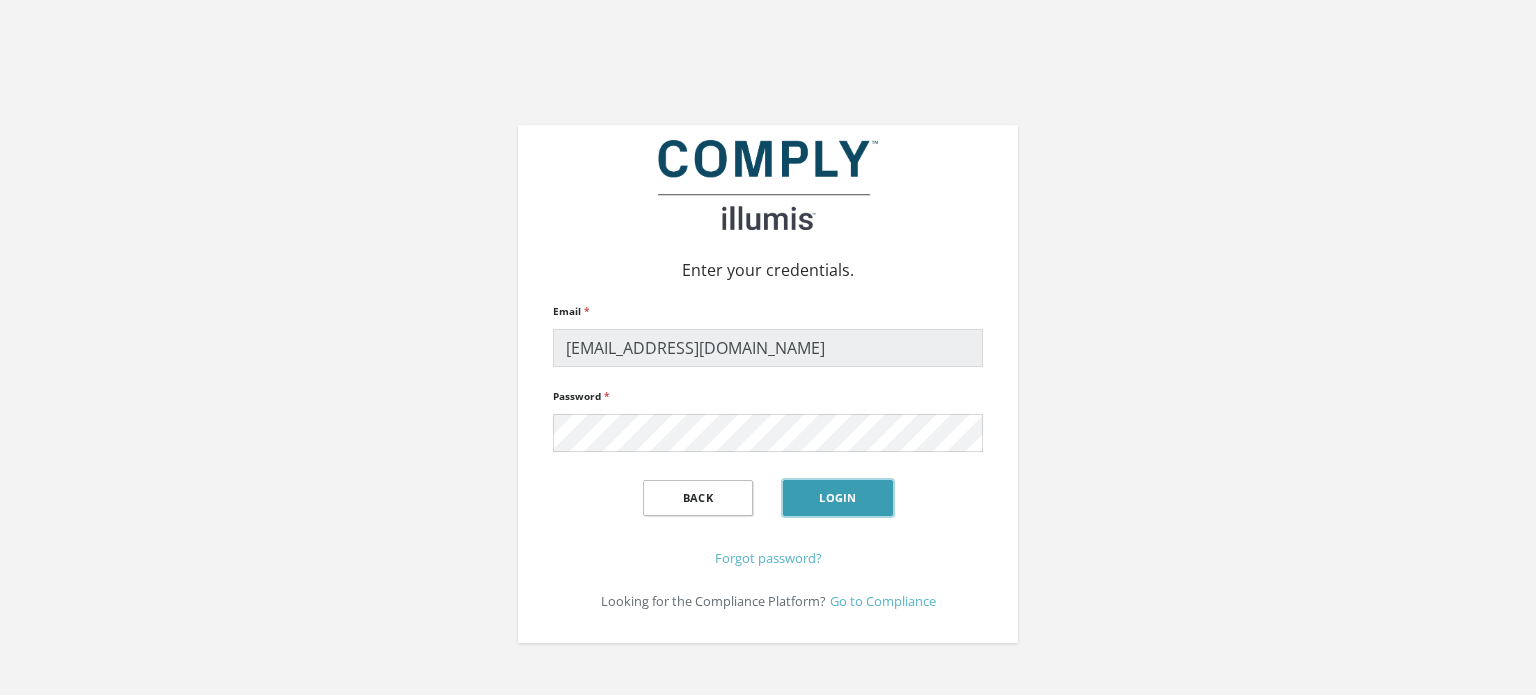 click on "Login" at bounding box center [838, 498] 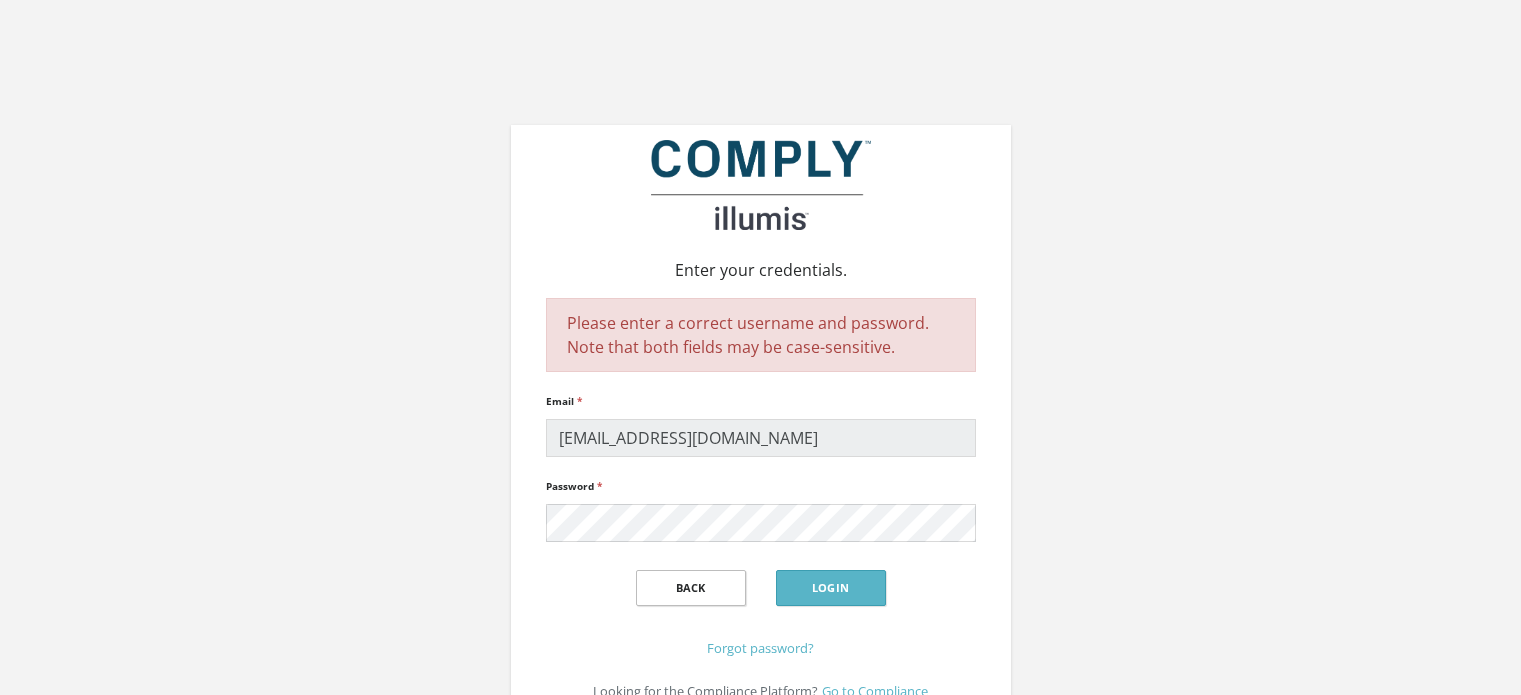 scroll, scrollTop: 0, scrollLeft: 0, axis: both 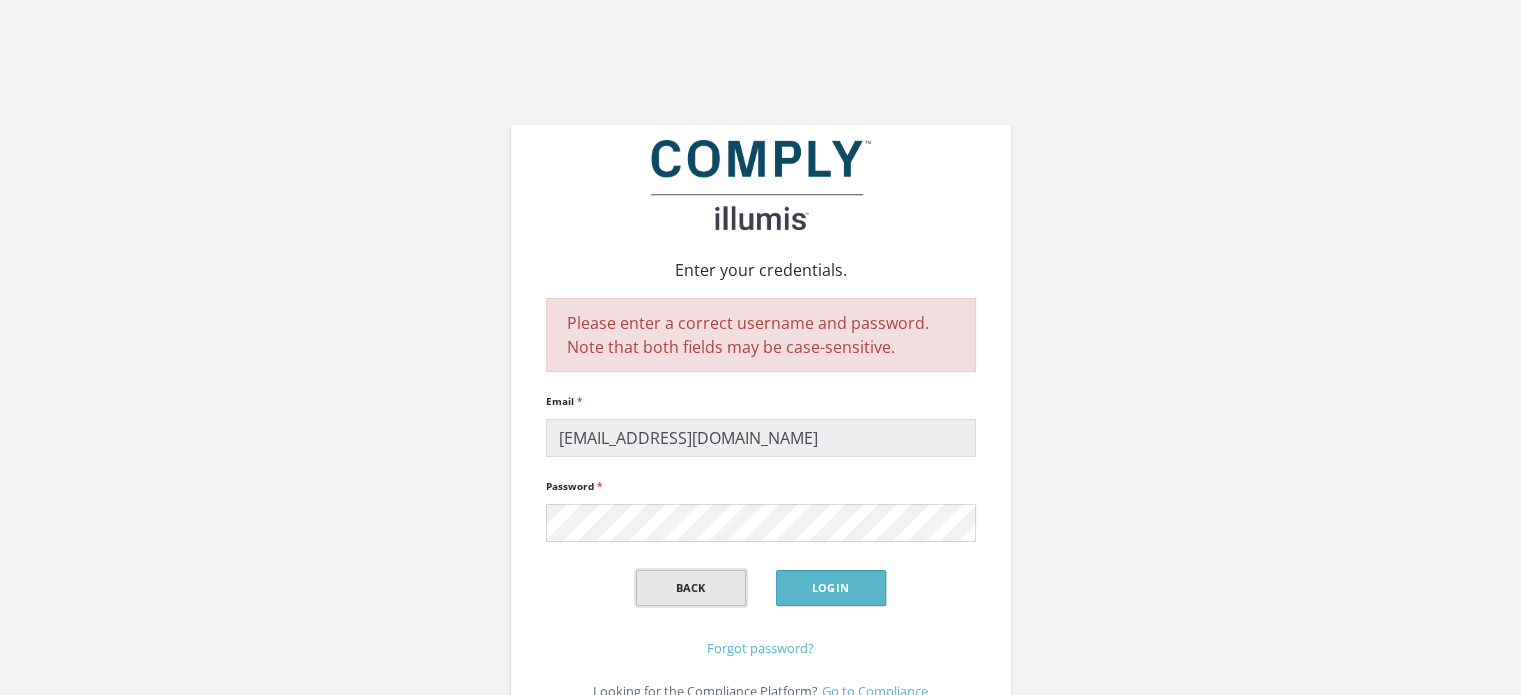 click on "Back" at bounding box center (691, 588) 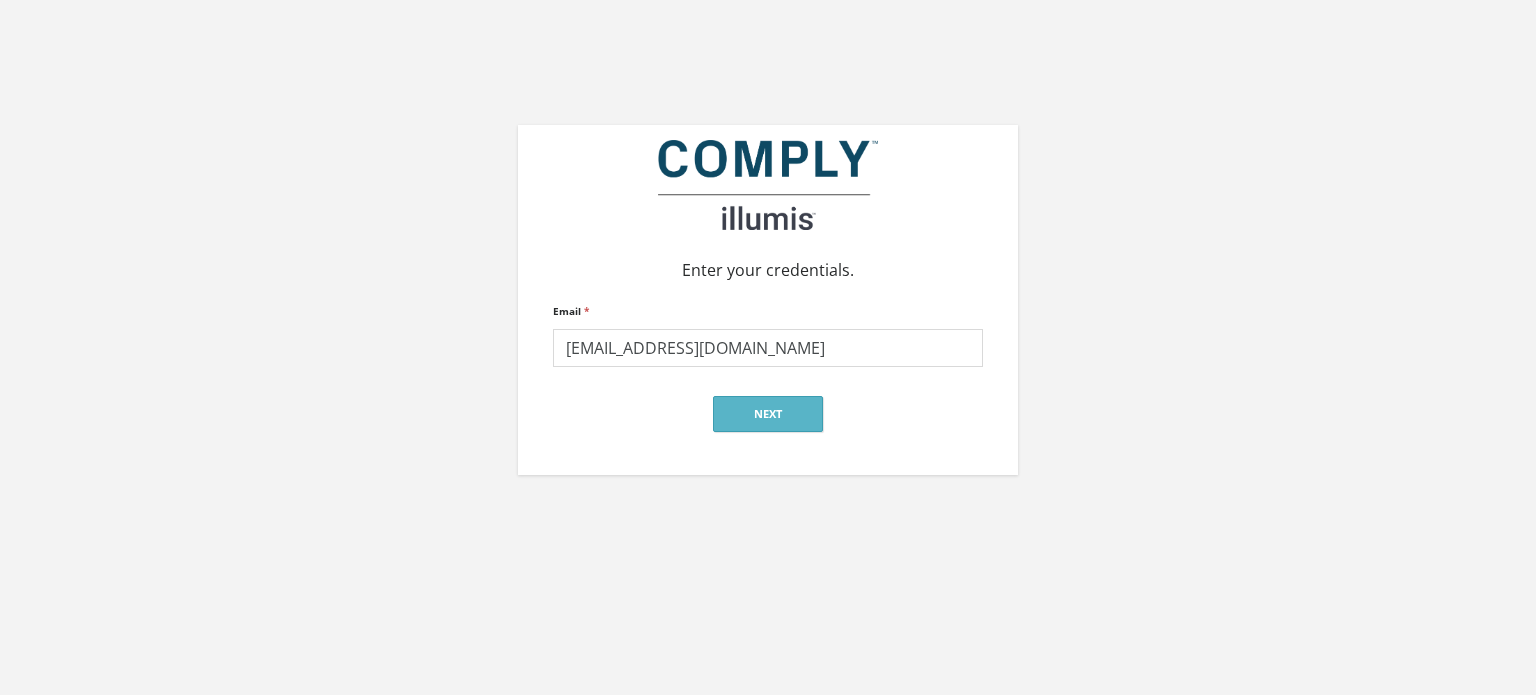 scroll, scrollTop: 0, scrollLeft: 0, axis: both 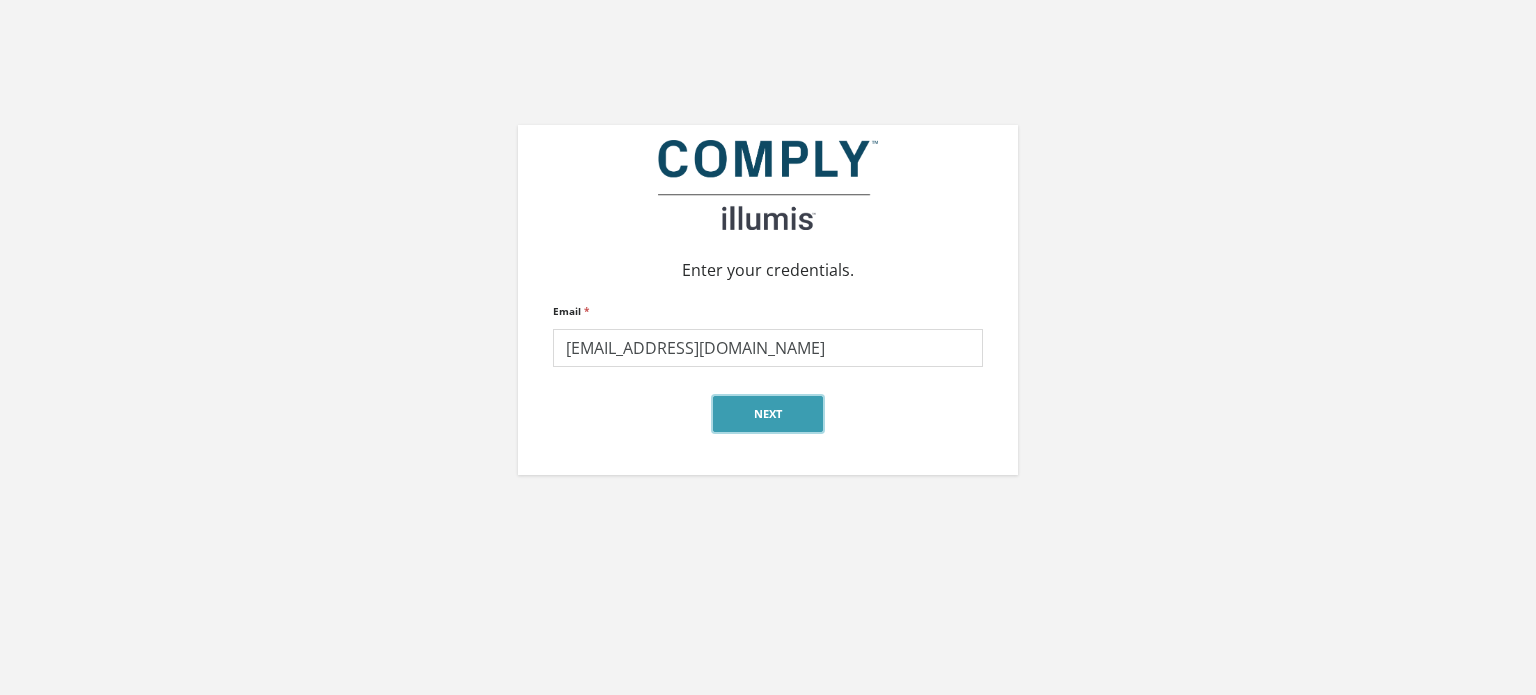click on "Next" at bounding box center (768, 414) 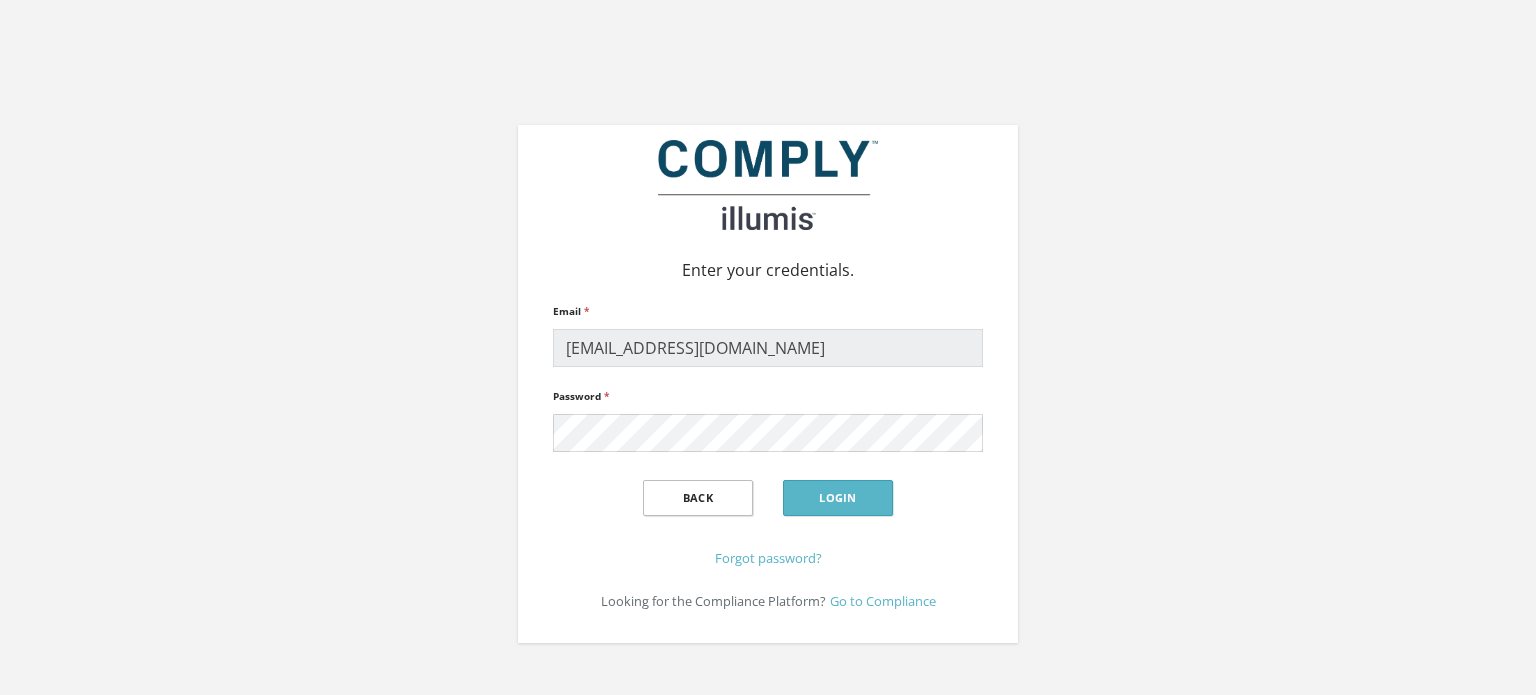 scroll, scrollTop: 0, scrollLeft: 0, axis: both 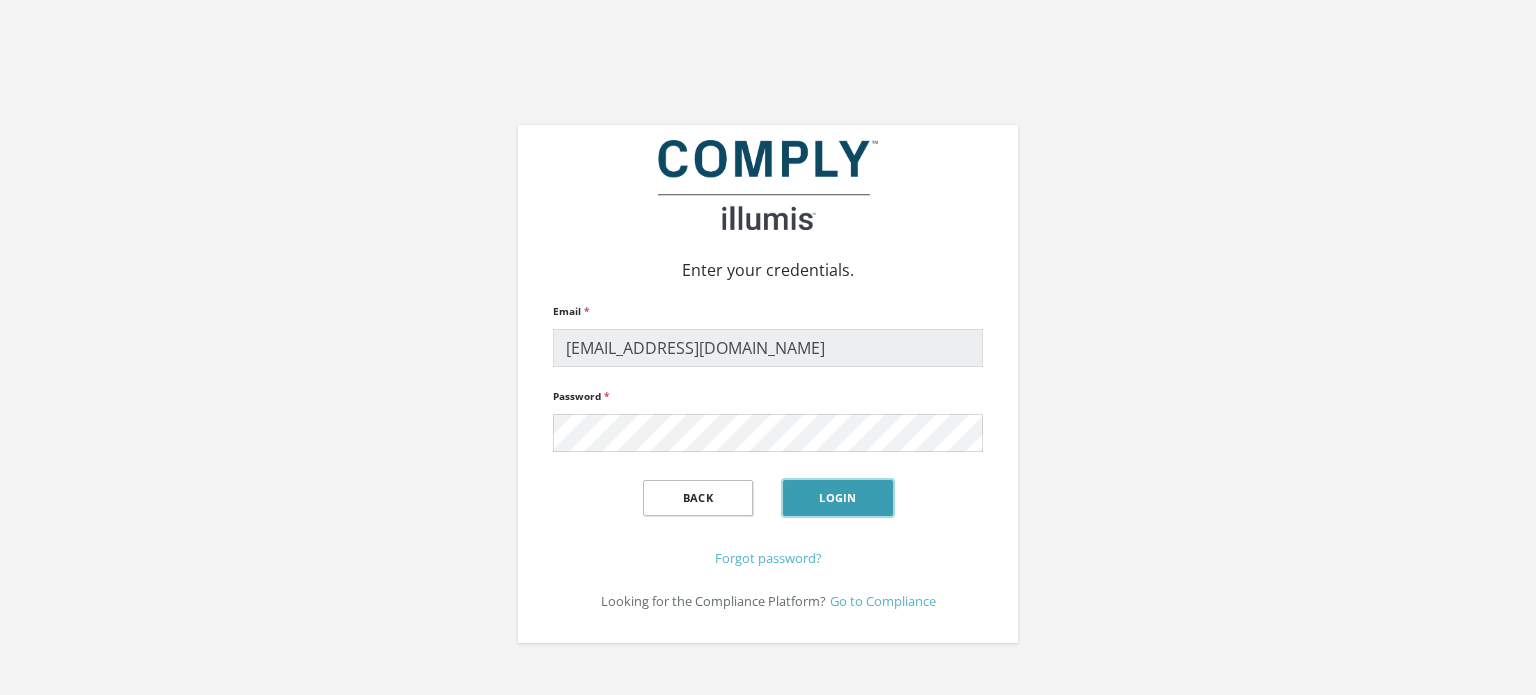 click on "Login" at bounding box center [838, 498] 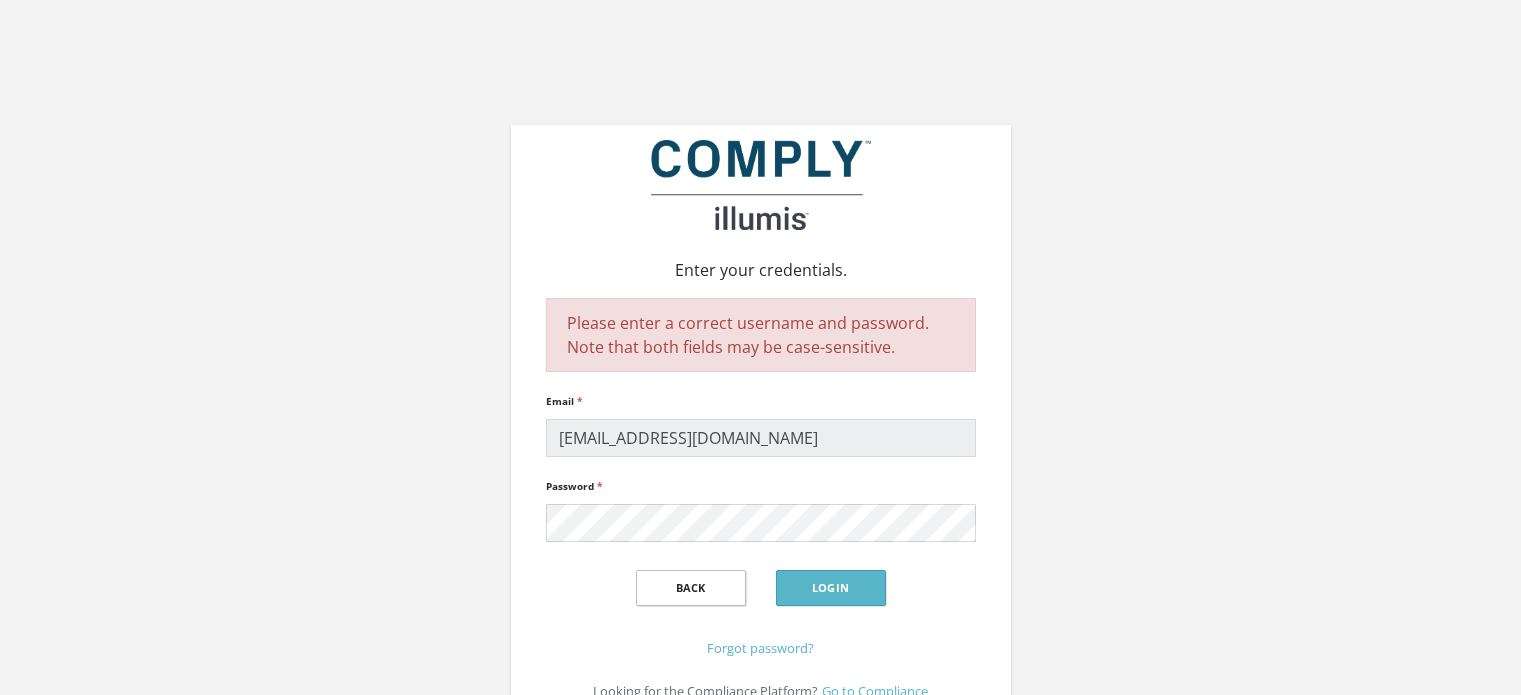 scroll, scrollTop: 0, scrollLeft: 0, axis: both 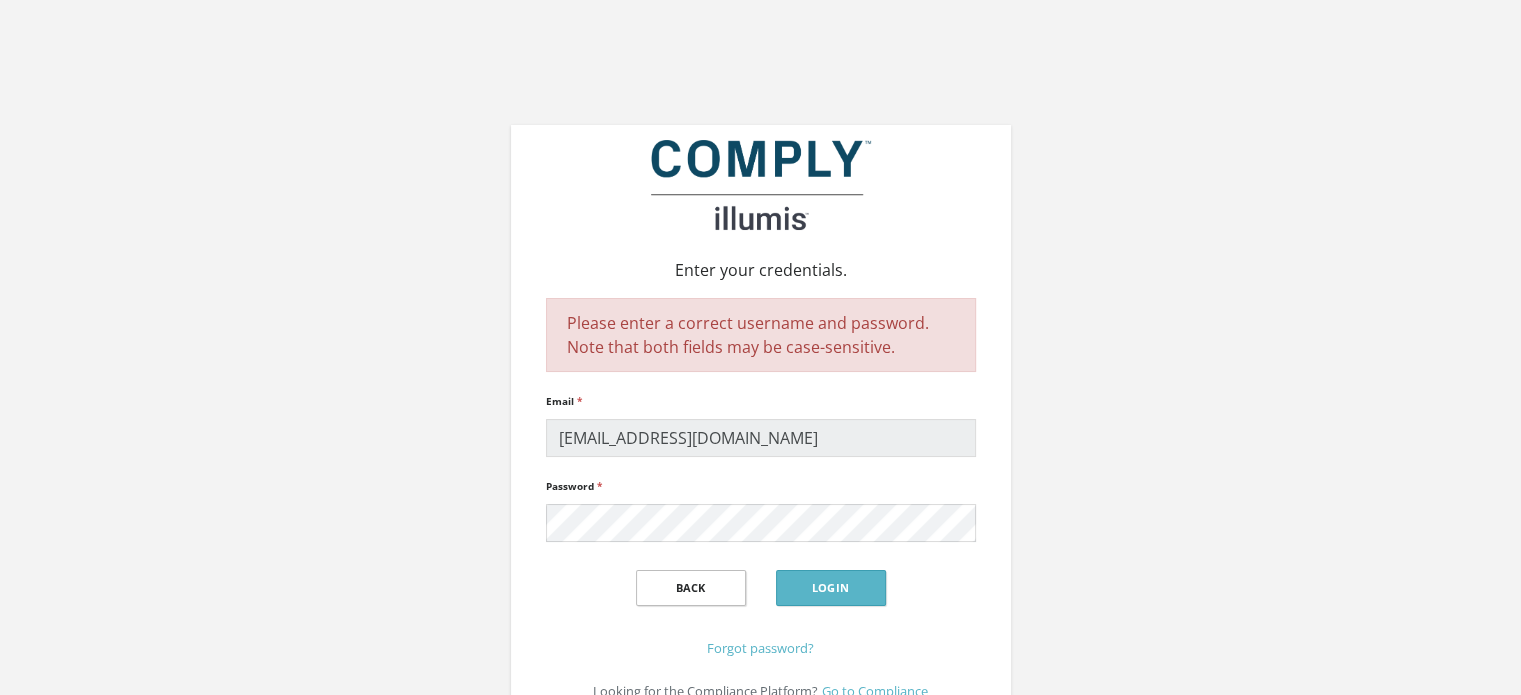 drag, startPoint x: 381, startPoint y: 420, endPoint x: 406, endPoint y: 431, distance: 27.313 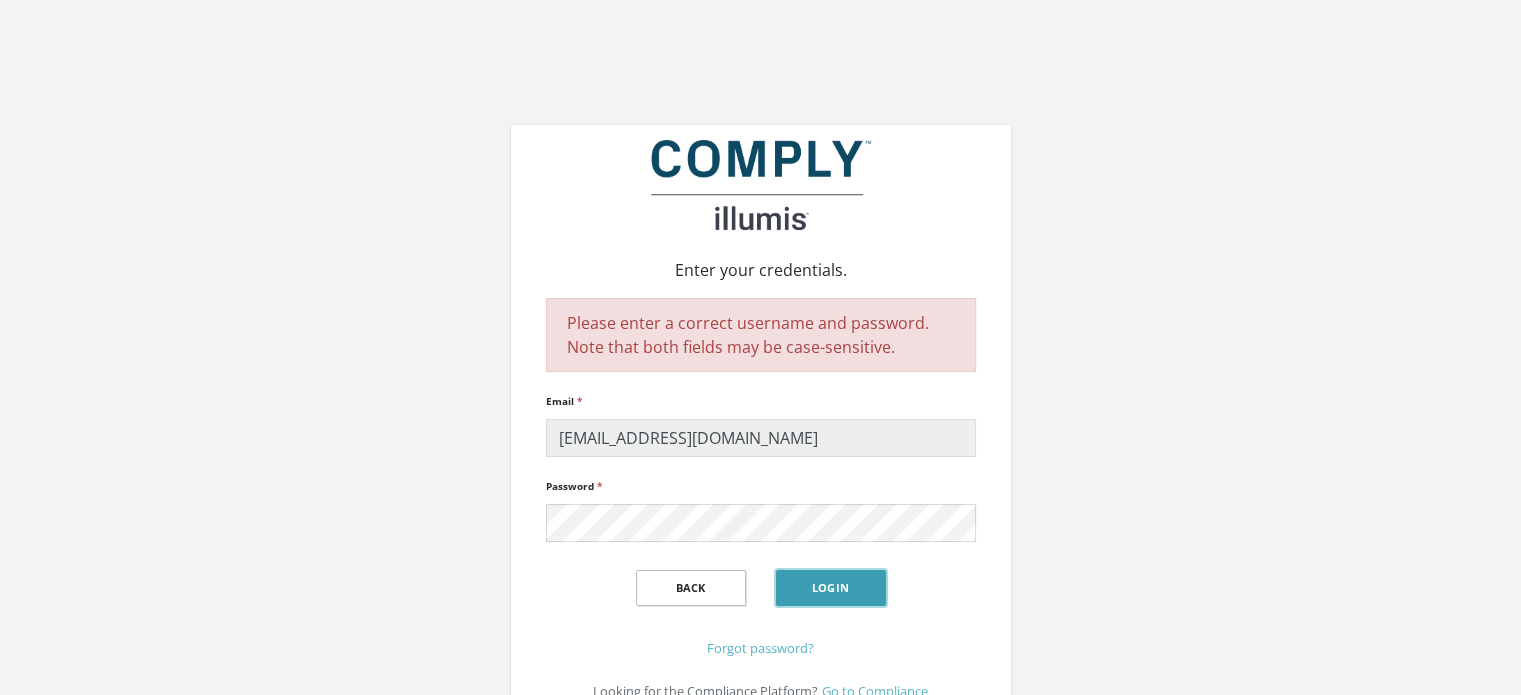 click on "Login" at bounding box center (831, 588) 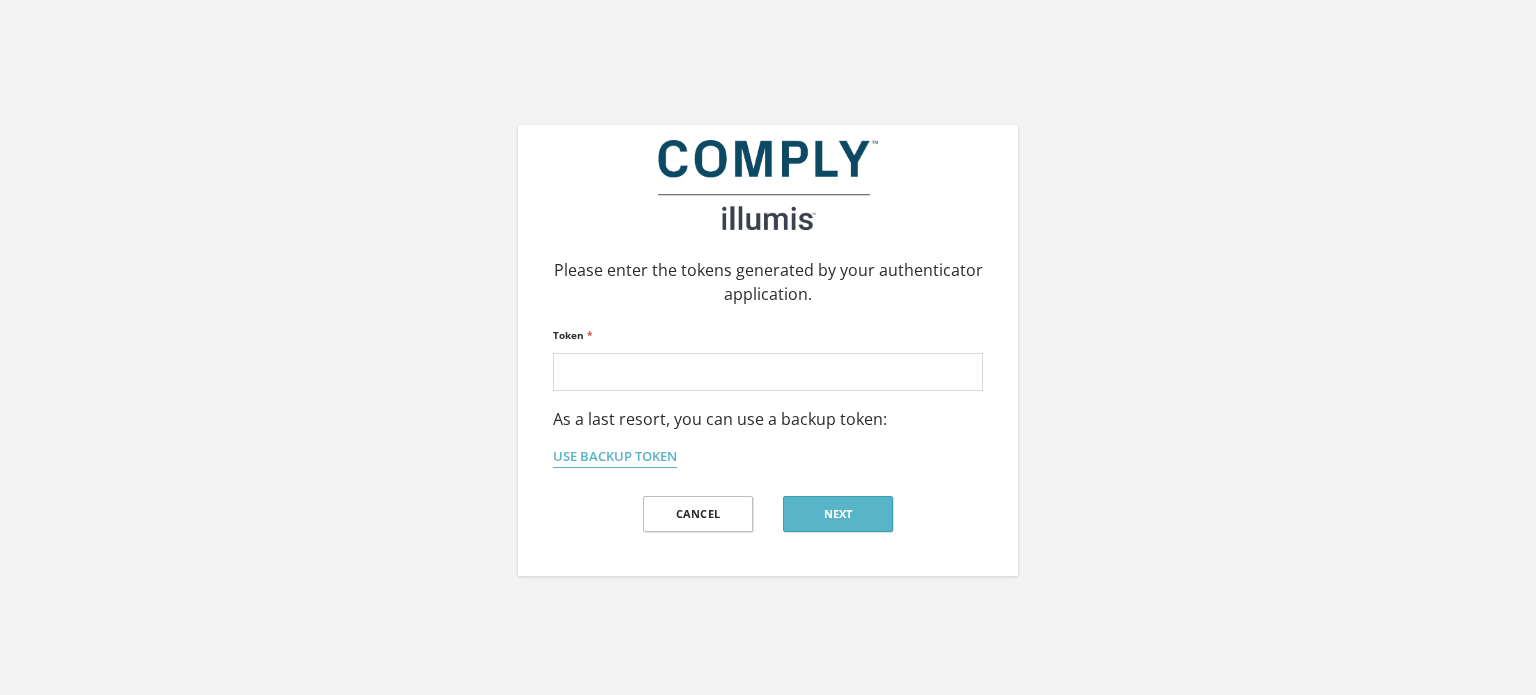 scroll, scrollTop: 0, scrollLeft: 0, axis: both 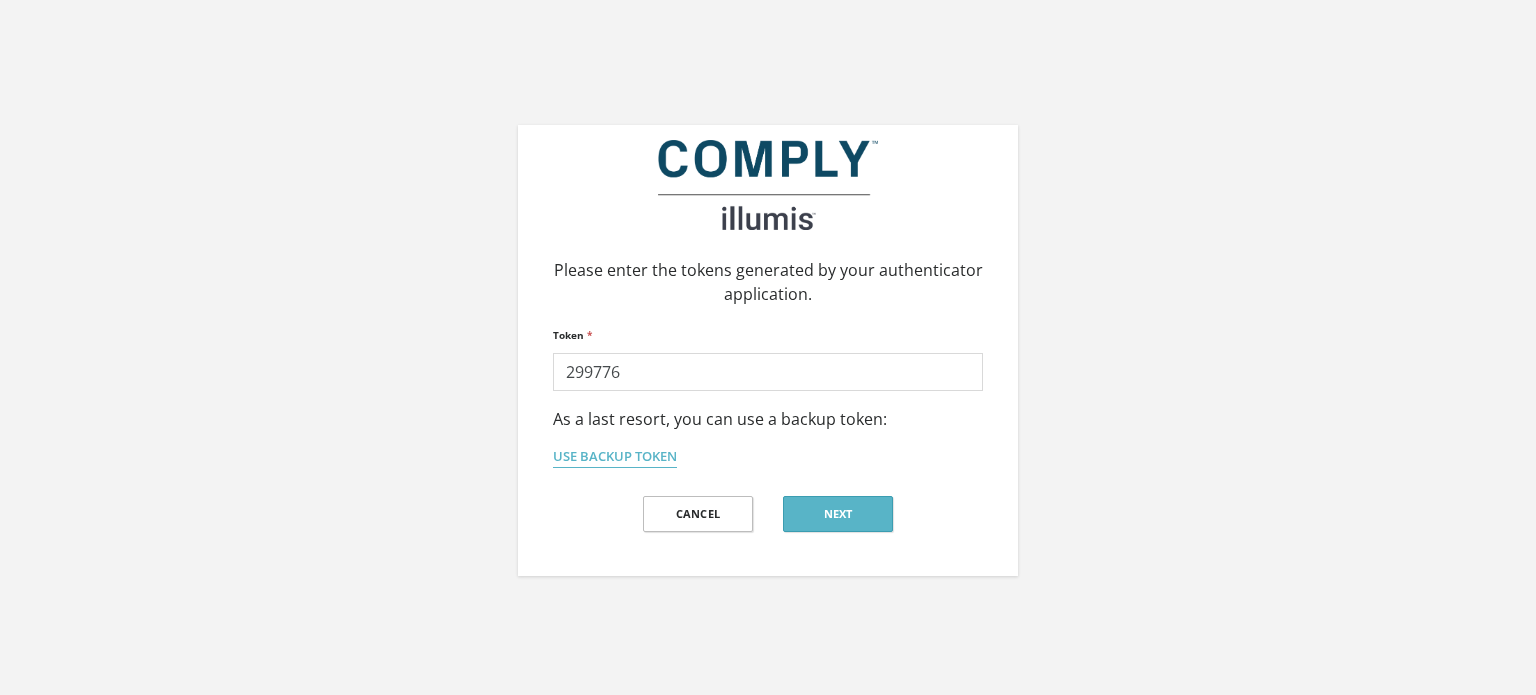 type on "299776" 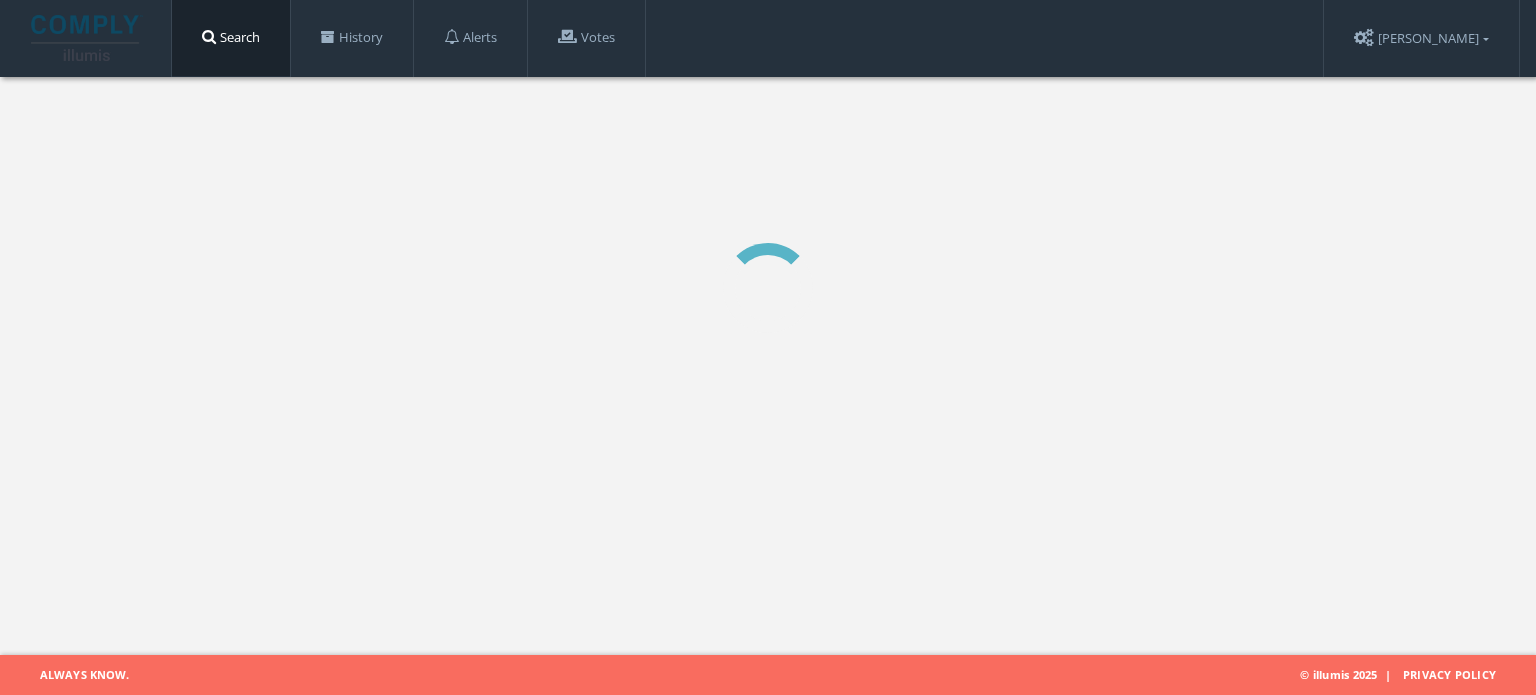 scroll, scrollTop: 0, scrollLeft: 0, axis: both 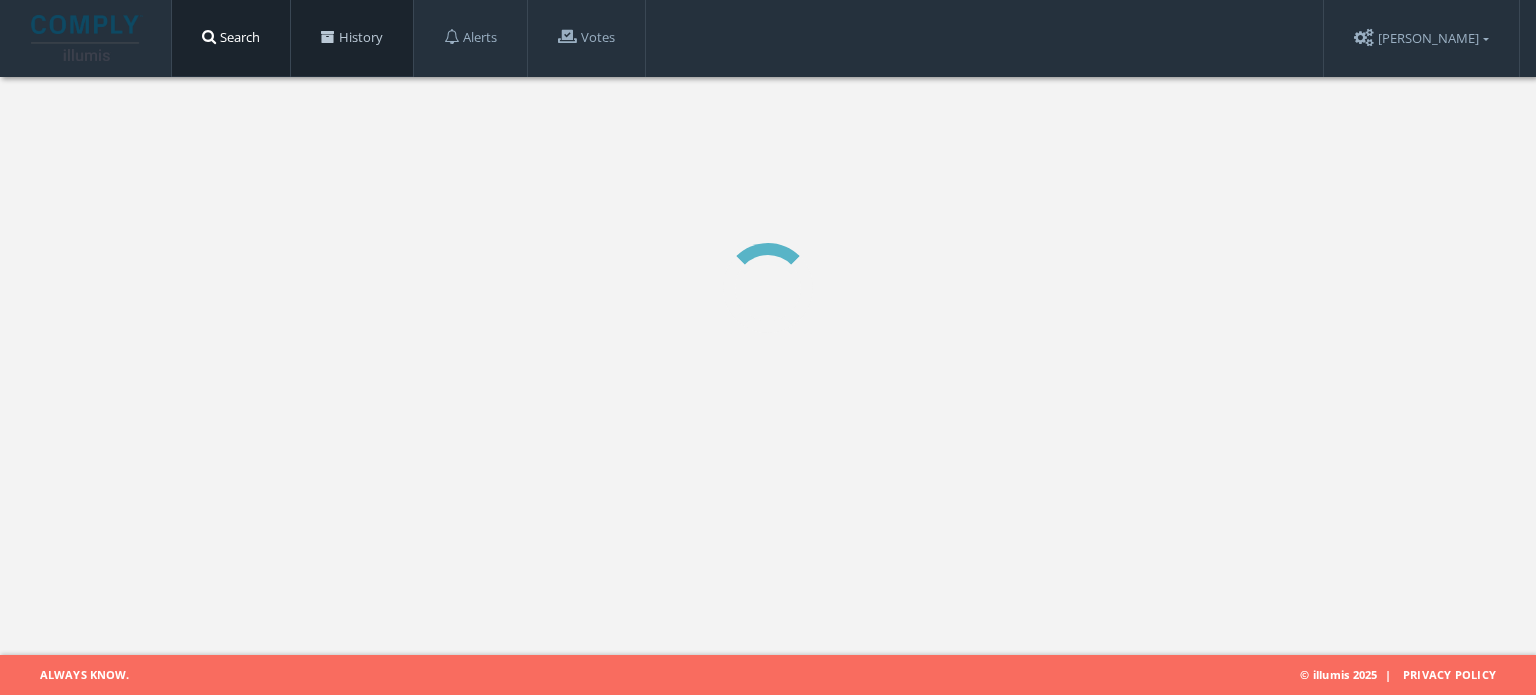click at bounding box center (328, 37) 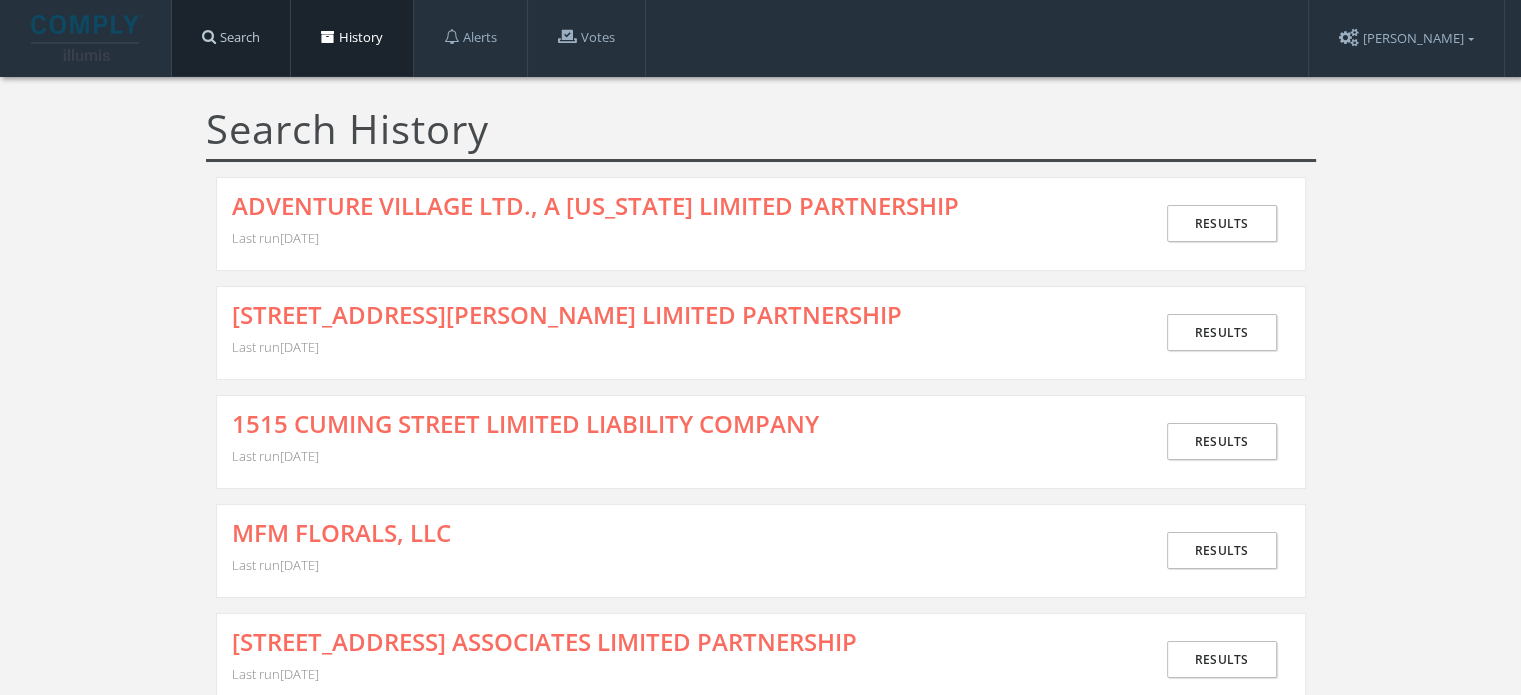 click on "Search" at bounding box center [231, 38] 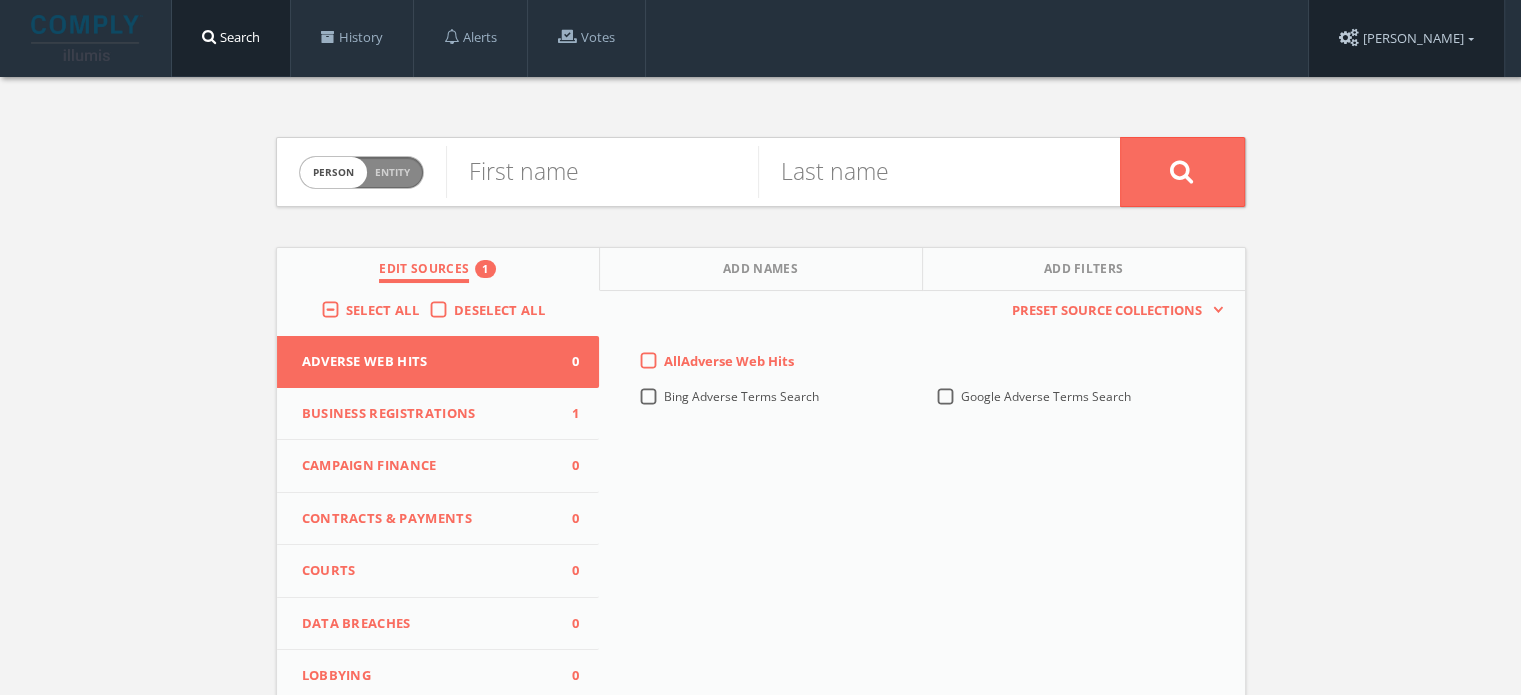 click on "[PERSON_NAME]" at bounding box center [1406, 38] 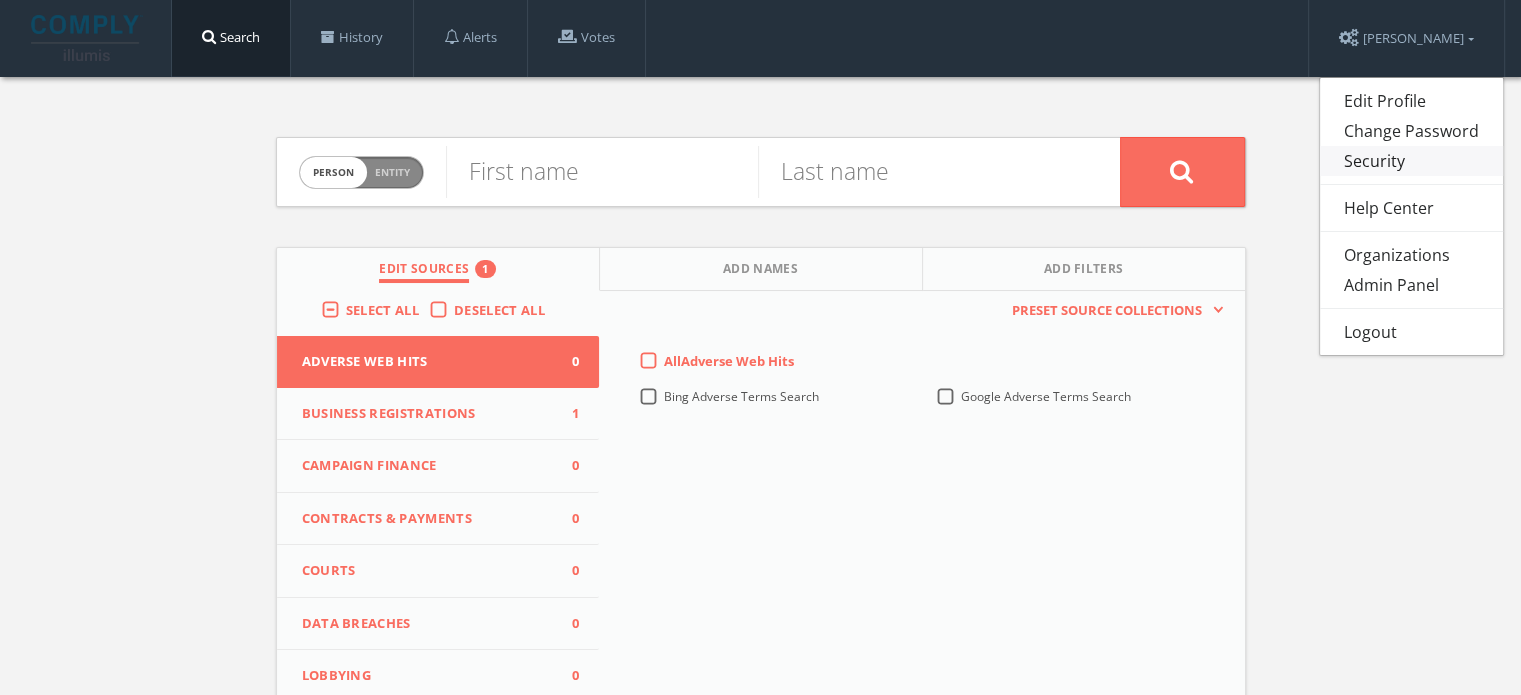 click on "Security" at bounding box center (1411, 161) 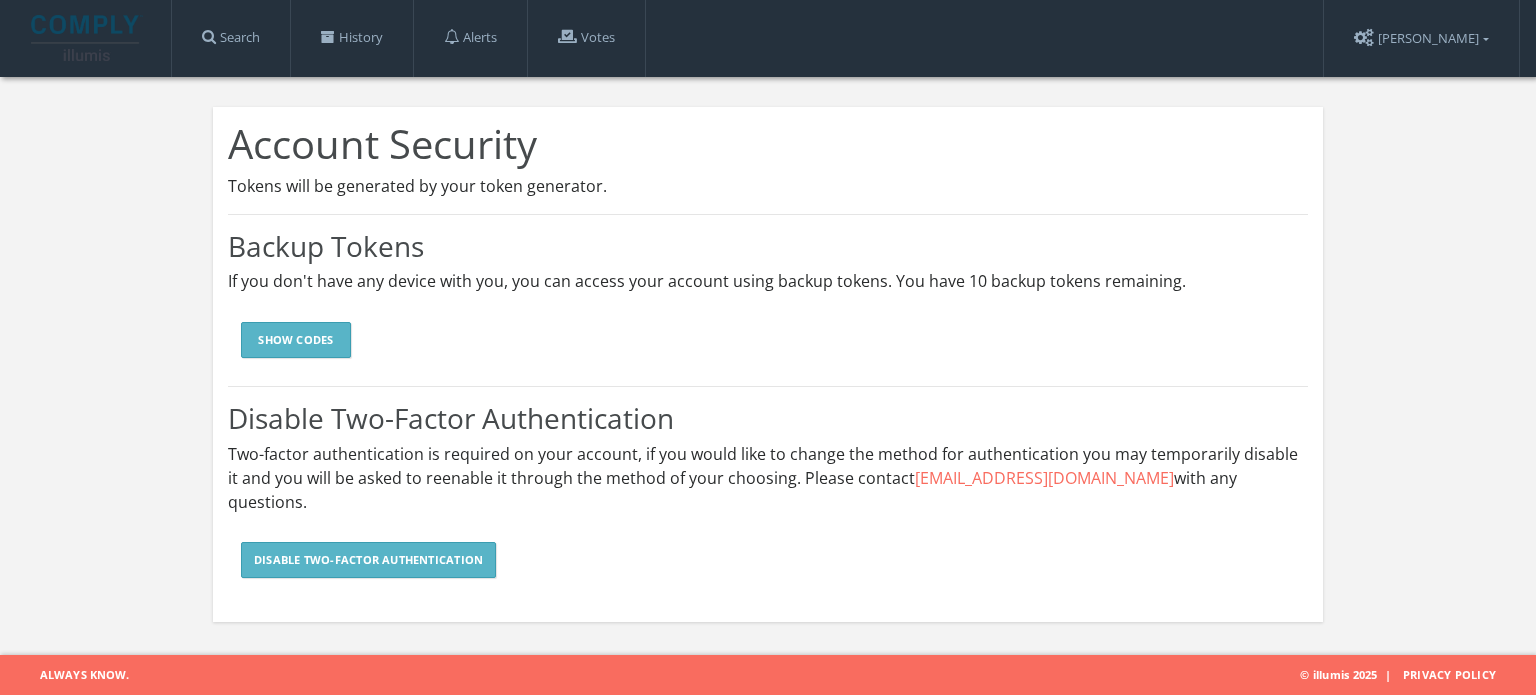 scroll, scrollTop: 0, scrollLeft: 0, axis: both 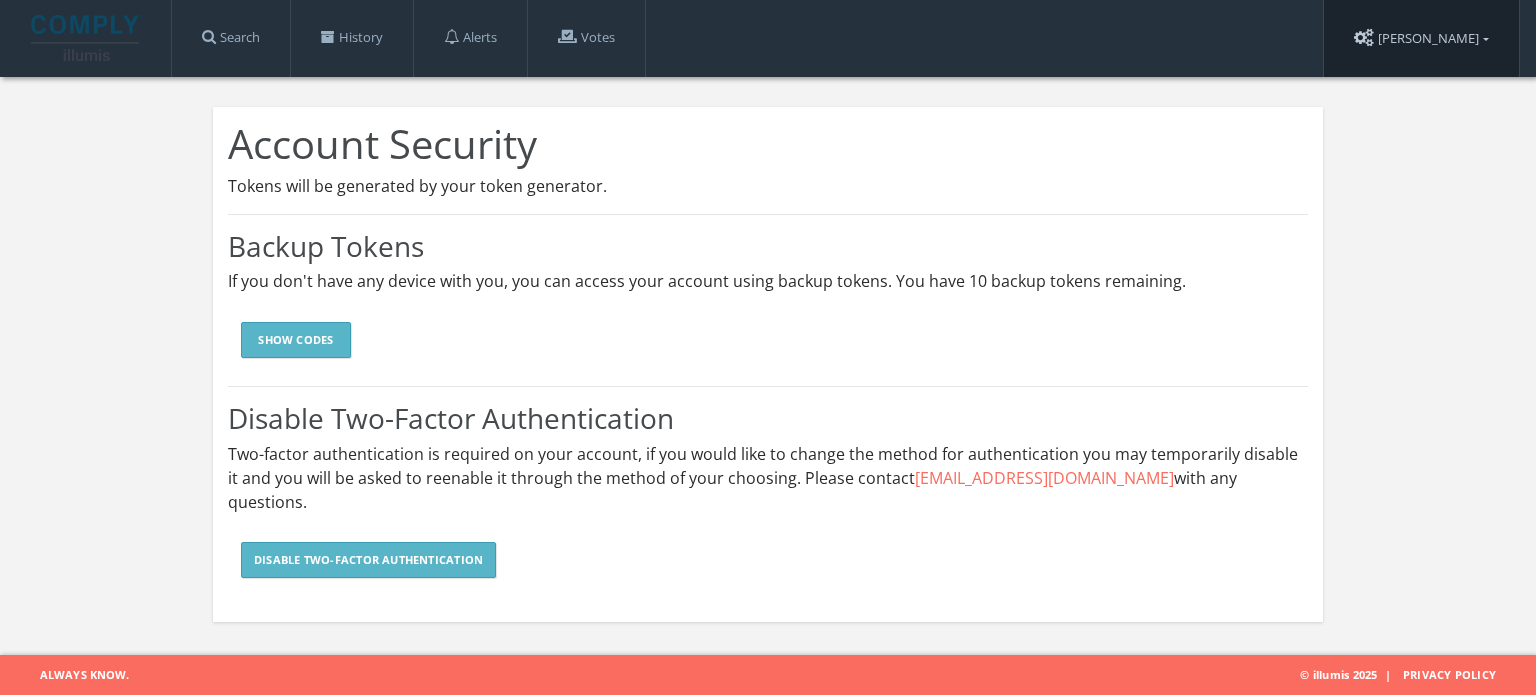click on "[PERSON_NAME]" at bounding box center [1421, 38] 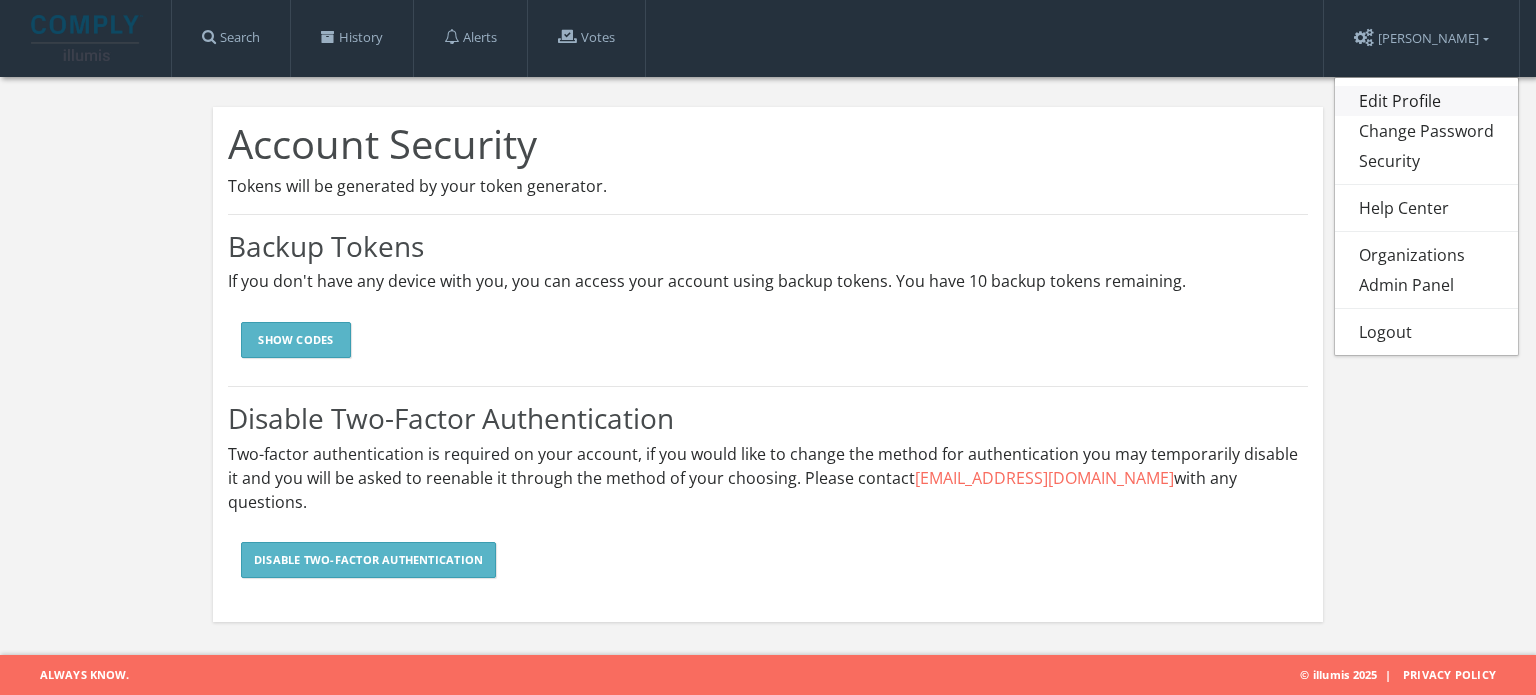 click on "Edit Profile" at bounding box center [1426, 101] 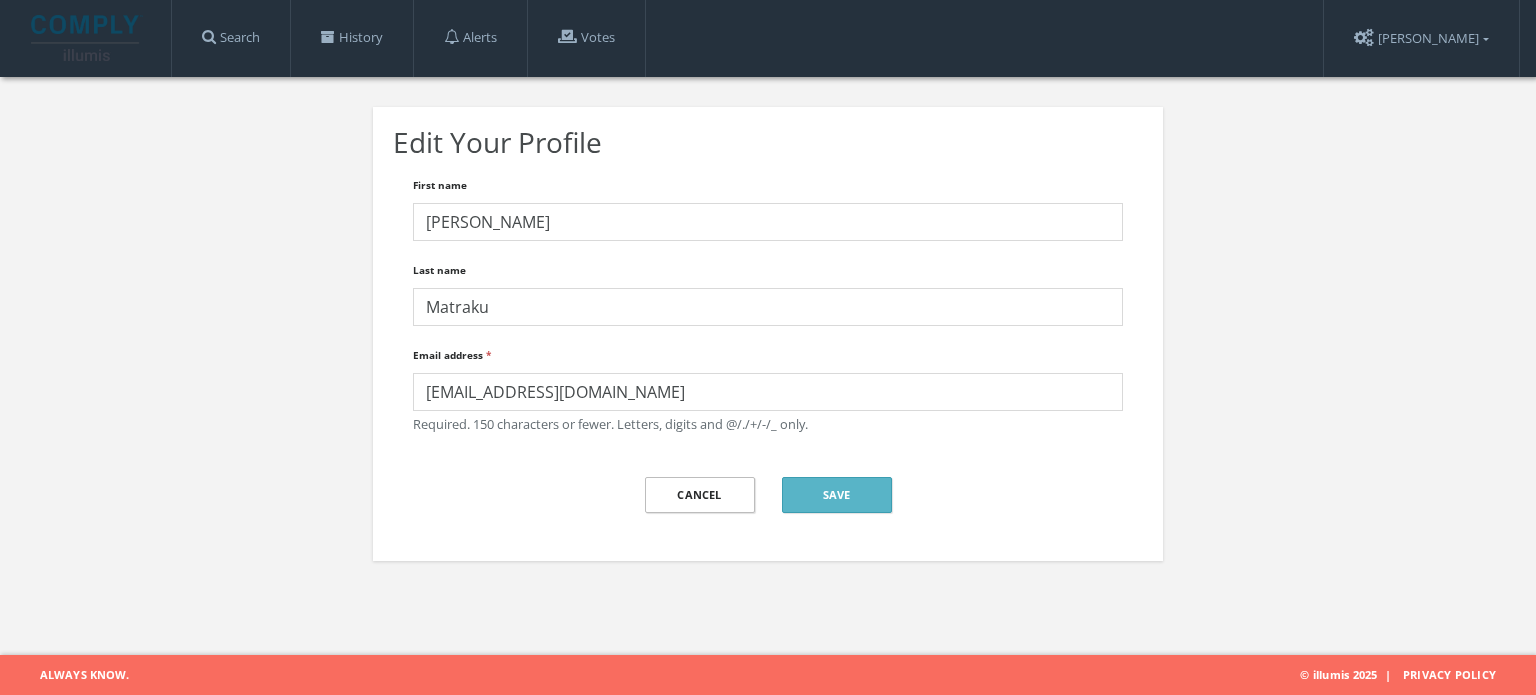 scroll, scrollTop: 0, scrollLeft: 0, axis: both 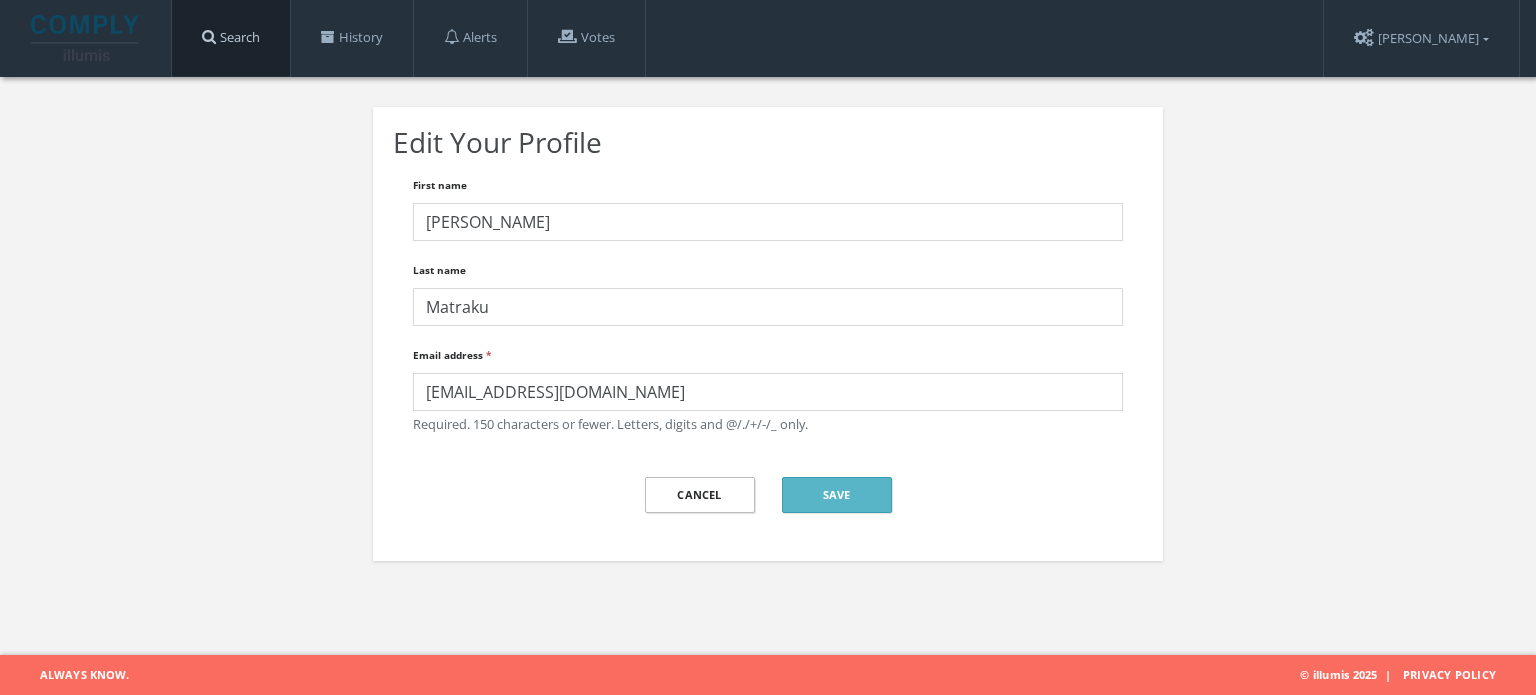 click on "Search" at bounding box center [231, 38] 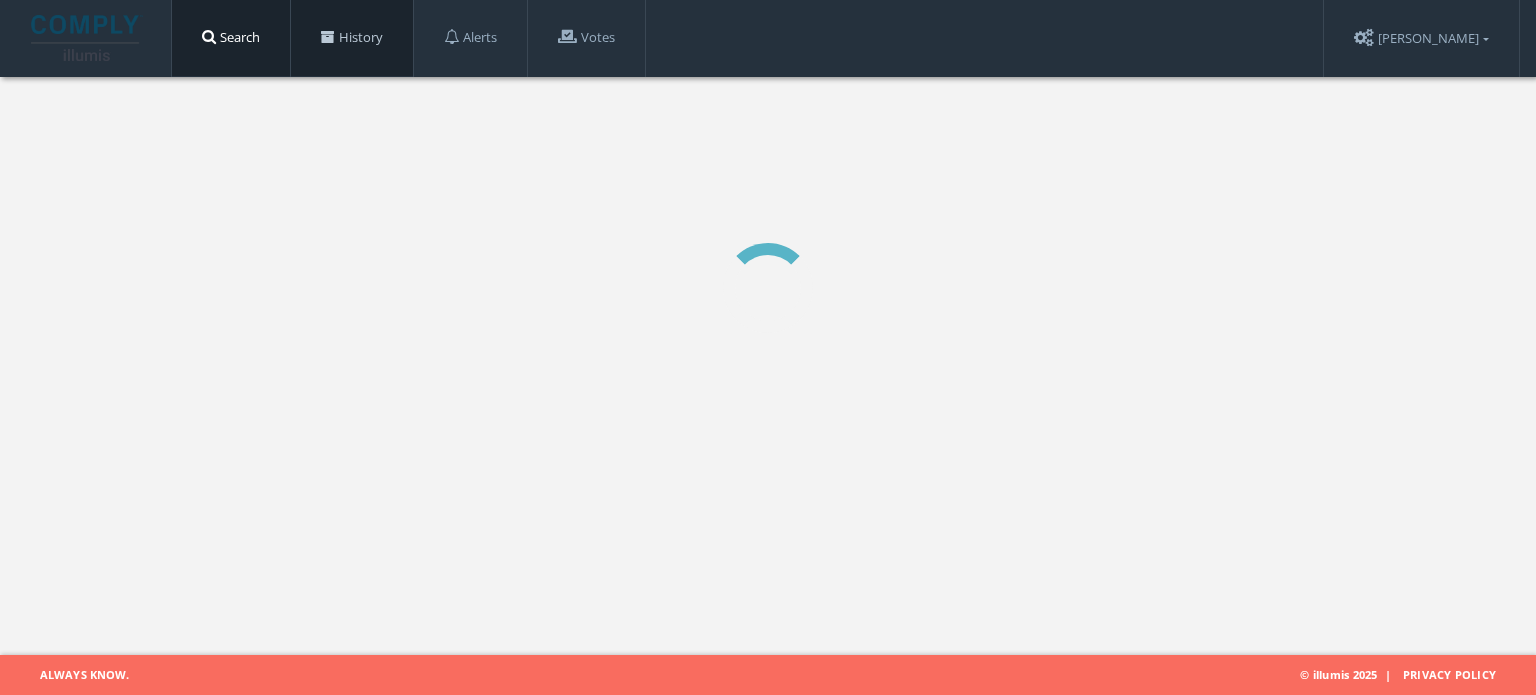 scroll, scrollTop: 0, scrollLeft: 0, axis: both 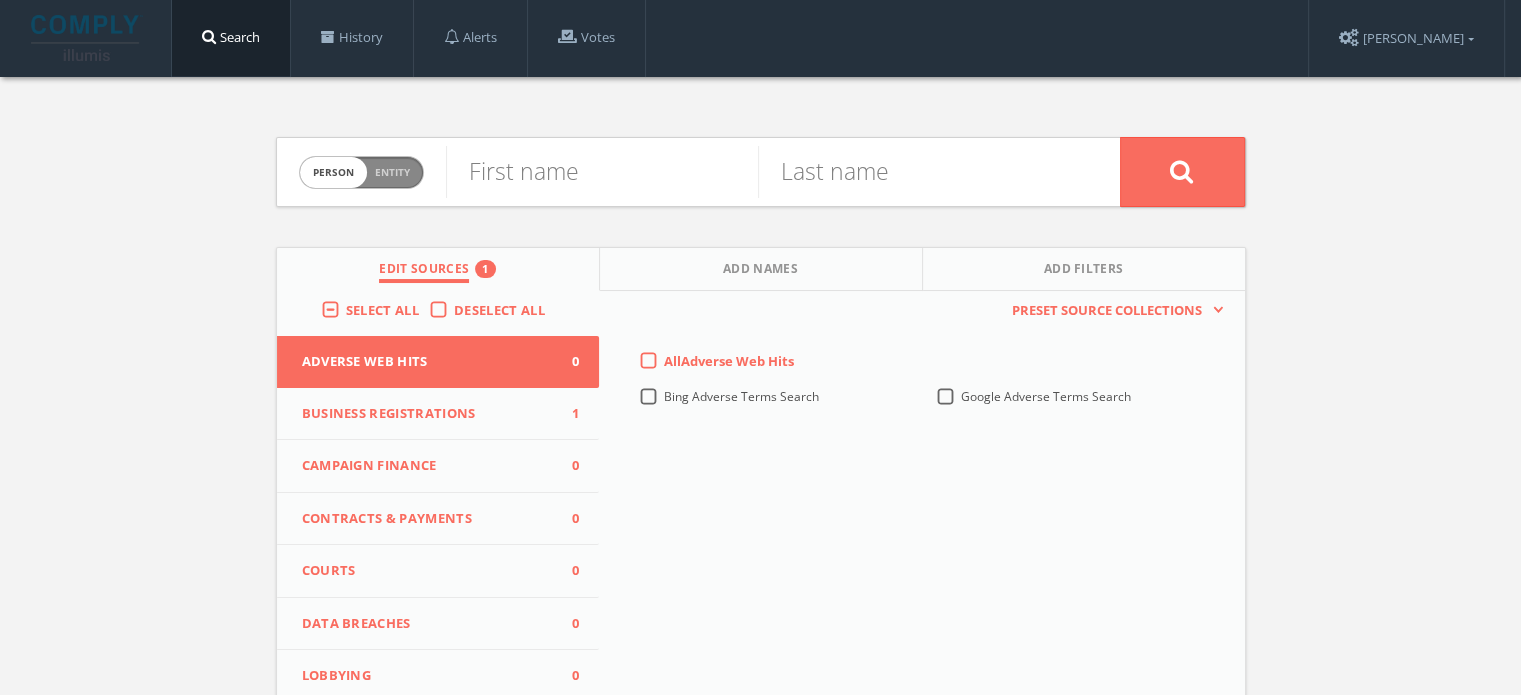 click on "Person Entity person First name Last name Edit Sources 1 Add Names Add Filters  Select All   Deselect All  Adverse Web Hits 0 Business Registrations 1 Campaign Finance 0 Contracts & Payments 0 Courts 0 Data Breaches 0 Lobbying 0 Miscellaneous 0 Professional Licenses 0 Regulations & Penalties 0 Sanctions & Watch Lists 0 WARN Notices 0 This creates a new collection with the currently selected sources. Preset Source Collections Adverse Web Hits  (0) Business Registrations  (1) Campaign Finance  (0) Contracts & Payments  (0) Courts  (0) Data Breaches  (0) Lobbying  (0) Miscellaneous  (0) Professional Licenses  (0) Regulations & Penalties  (0) Sanctions & Watch Lists  (0) WARN Notices  (0) All  Adverse Web Hits Bing Adverse Terms Search Google Adverse Terms Search Alternate First Names Alternate Last Name exact phrase This will only show results that contain the EXACT phrase you have entered + Add  exact phrase including any of these words This will show results that contain ANY of the words you enter + Add" at bounding box center [761, 589] 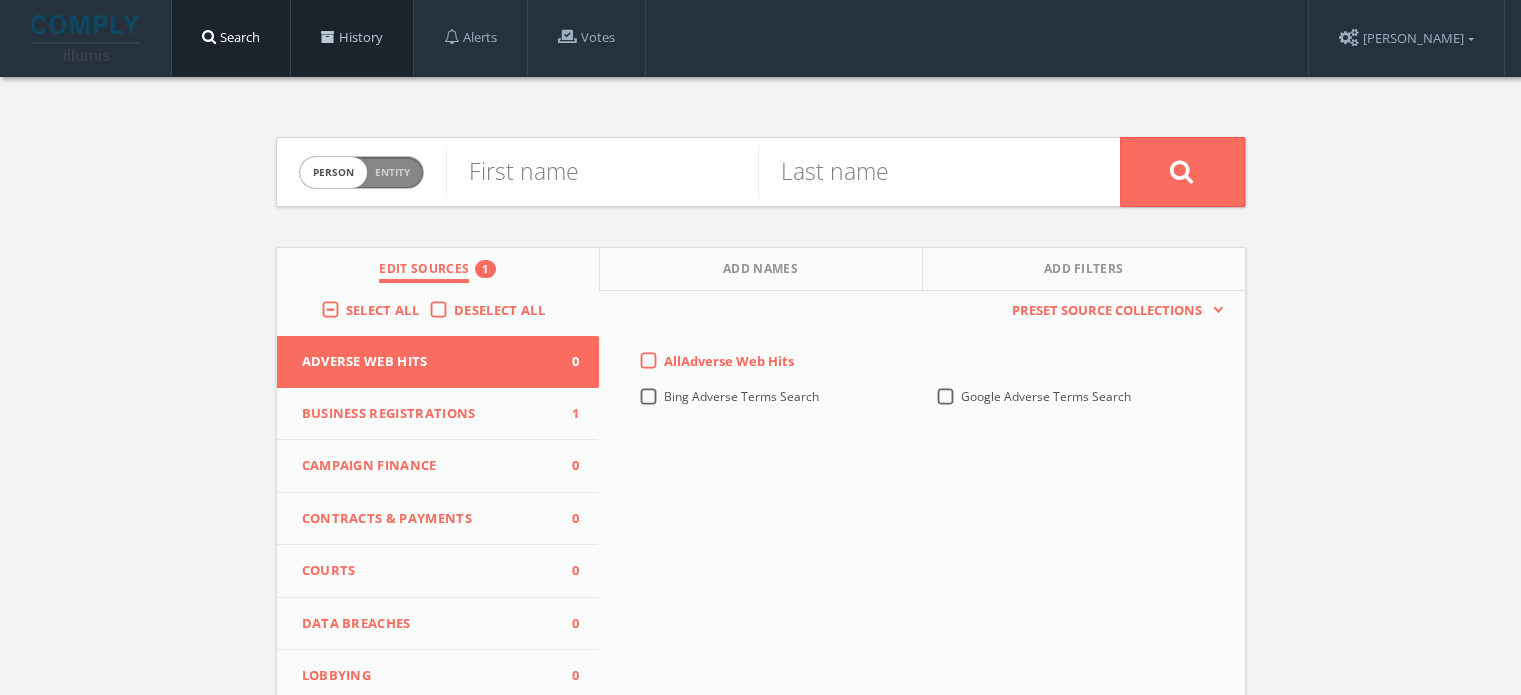 click on "History" at bounding box center [352, 38] 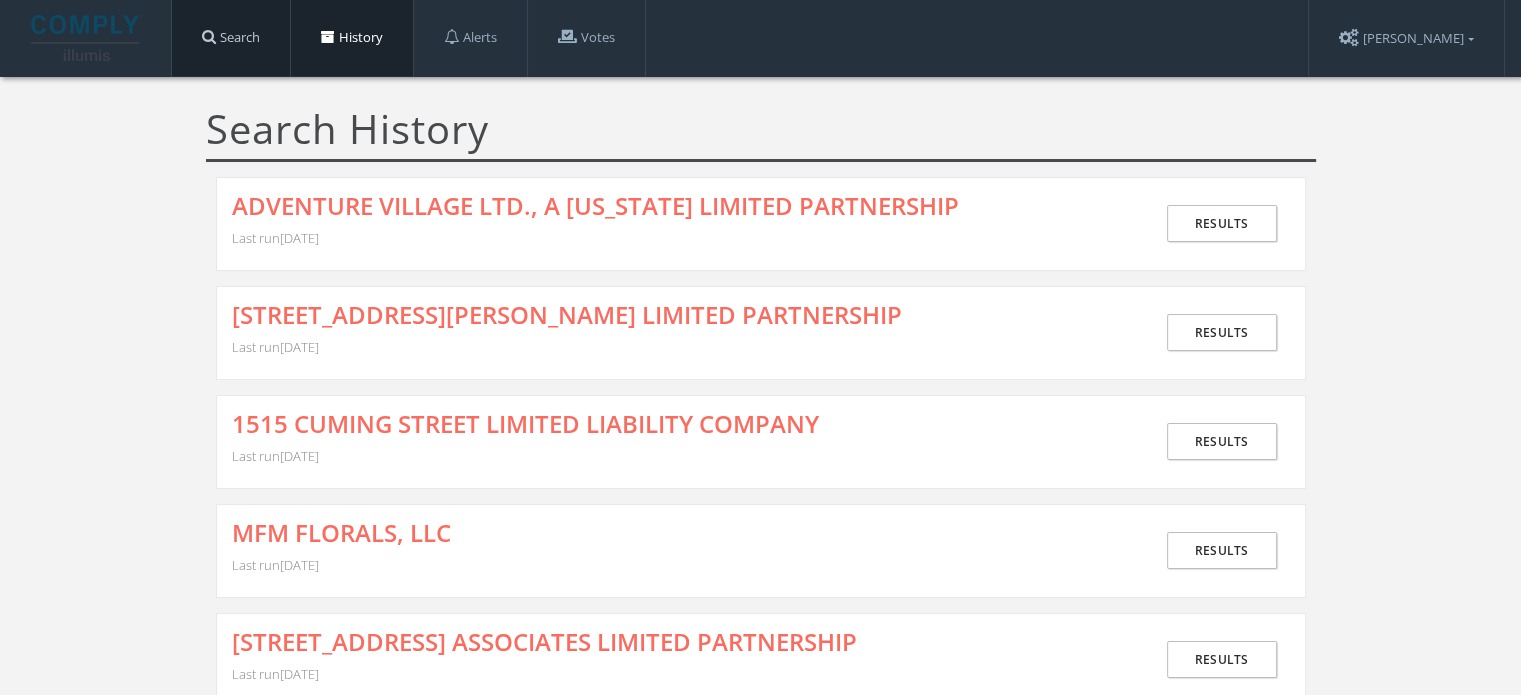 click on "Search" at bounding box center [231, 38] 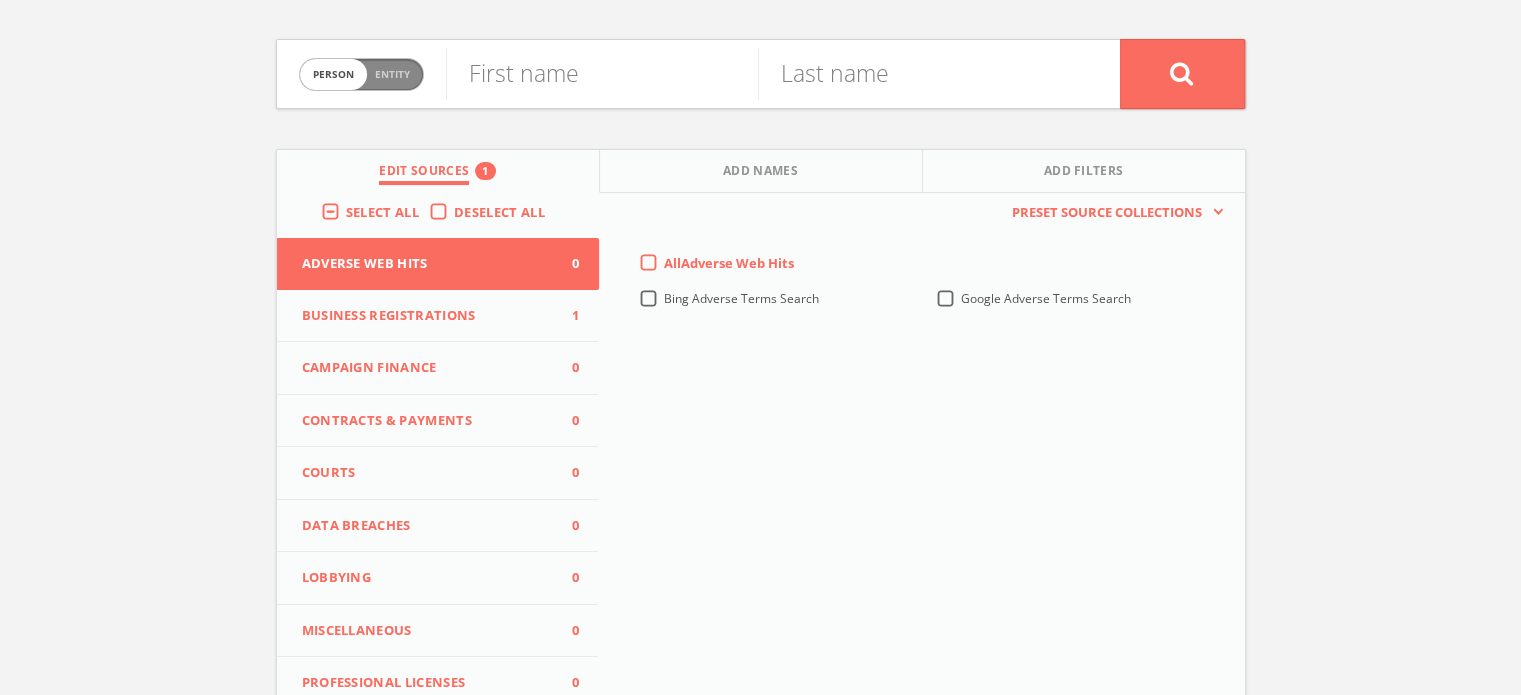 scroll, scrollTop: 200, scrollLeft: 0, axis: vertical 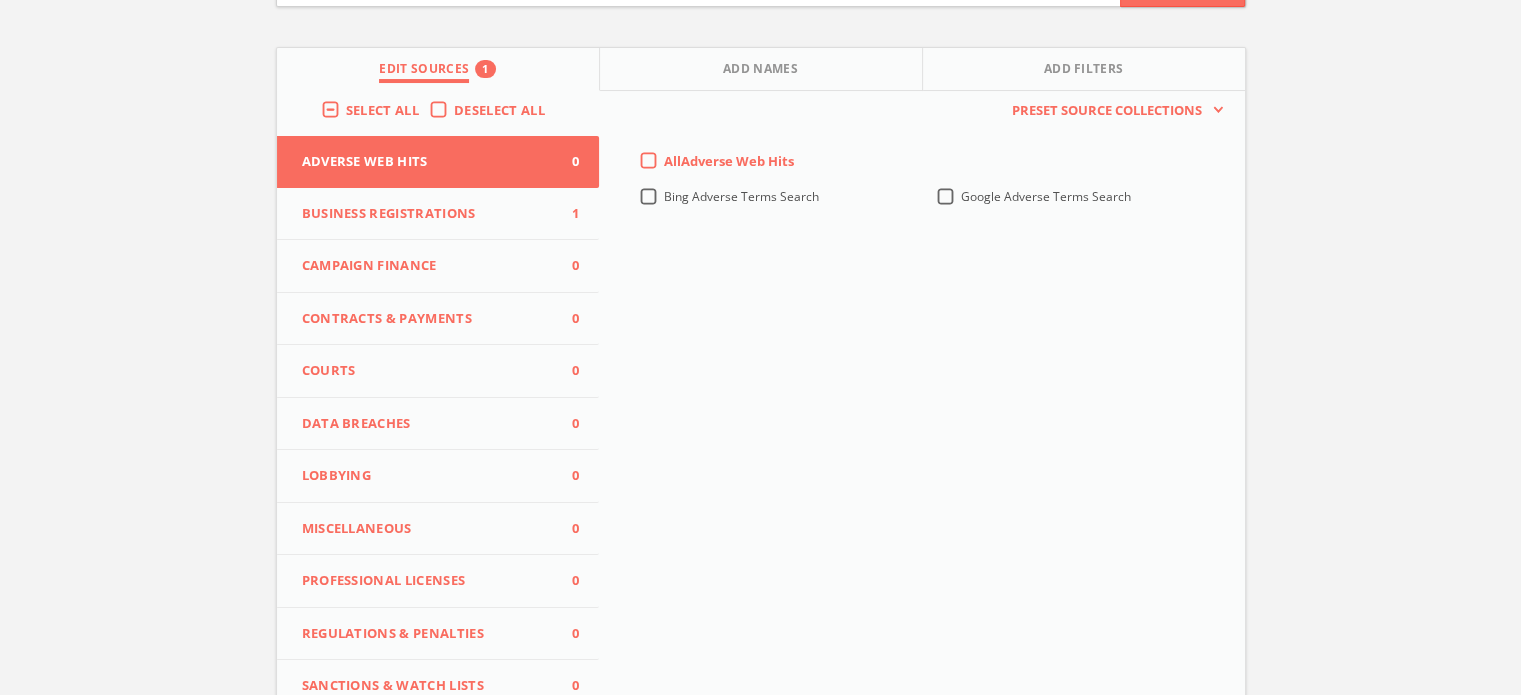 click on "Business Registrations" at bounding box center (426, 214) 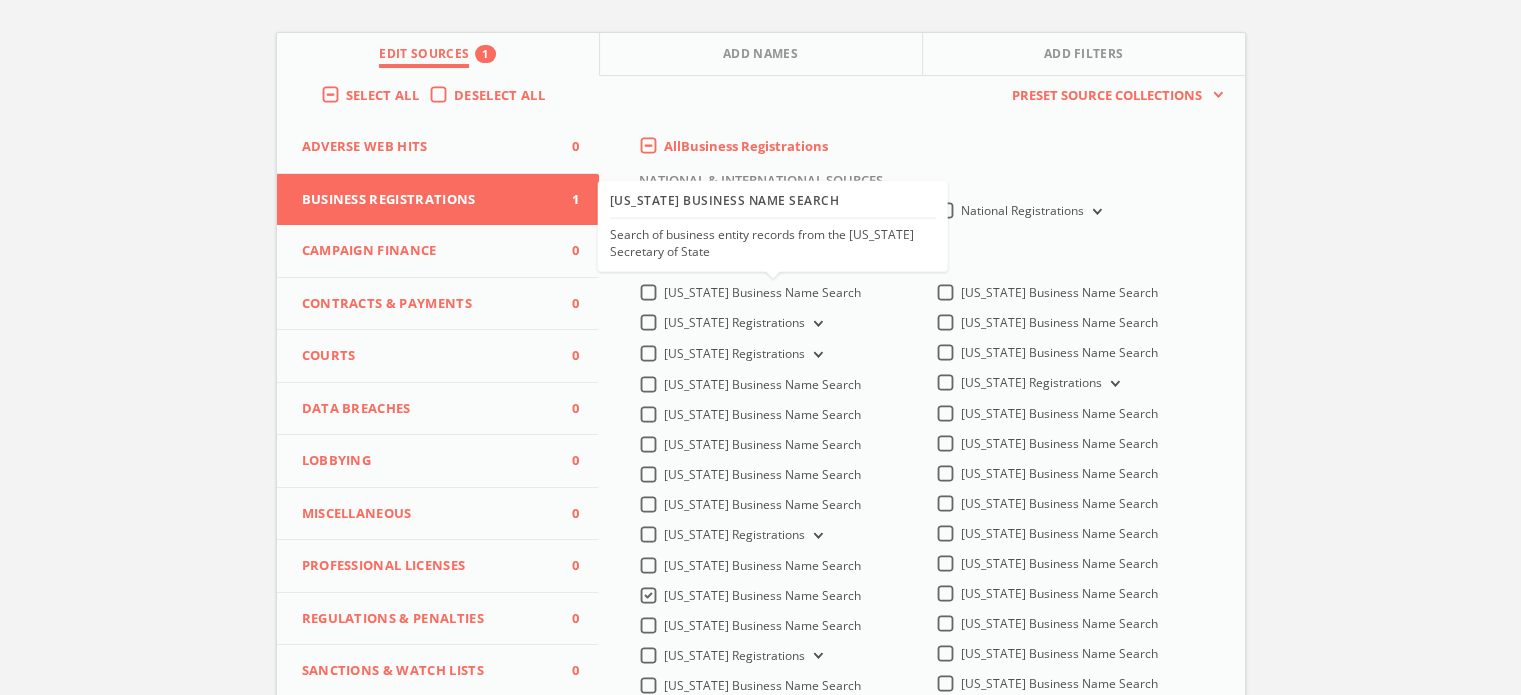 scroll, scrollTop: 500, scrollLeft: 0, axis: vertical 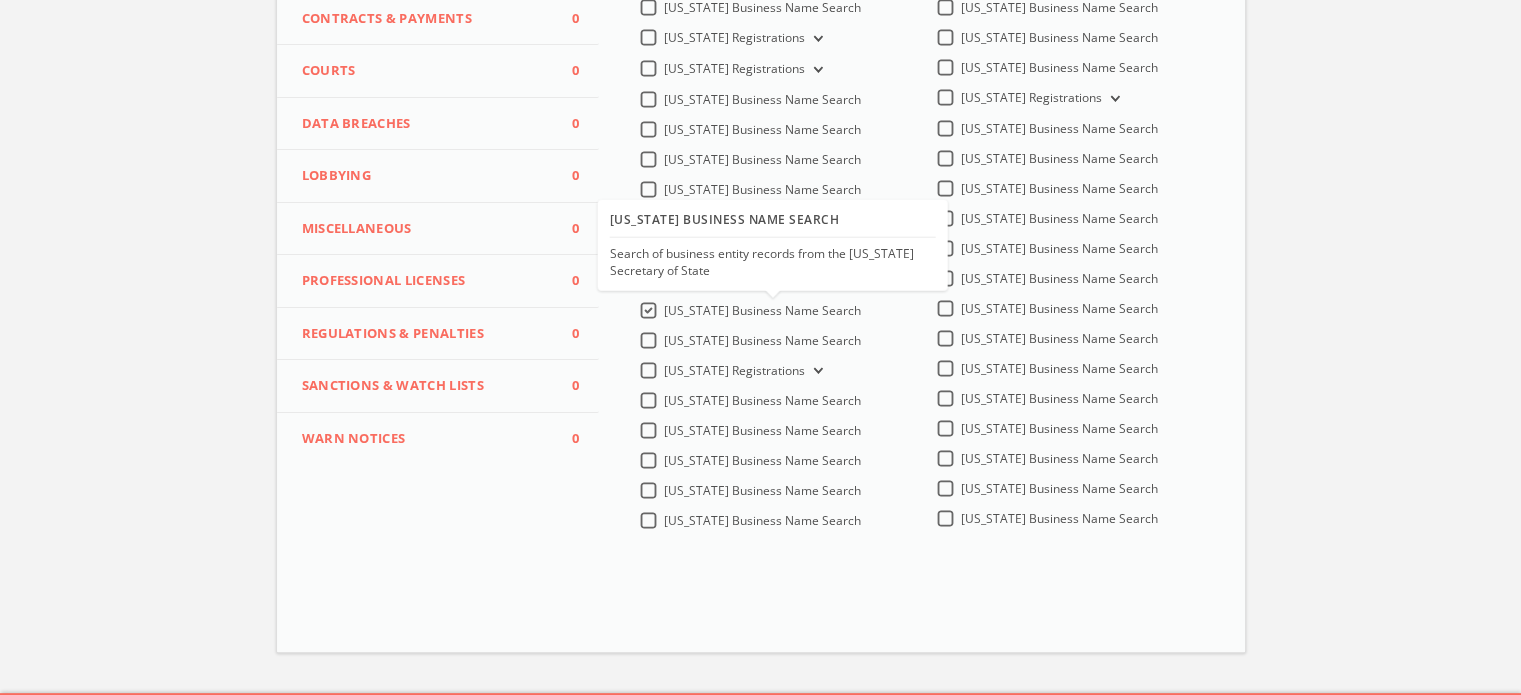 click on "Iowa Business Name Search" at bounding box center [762, 311] 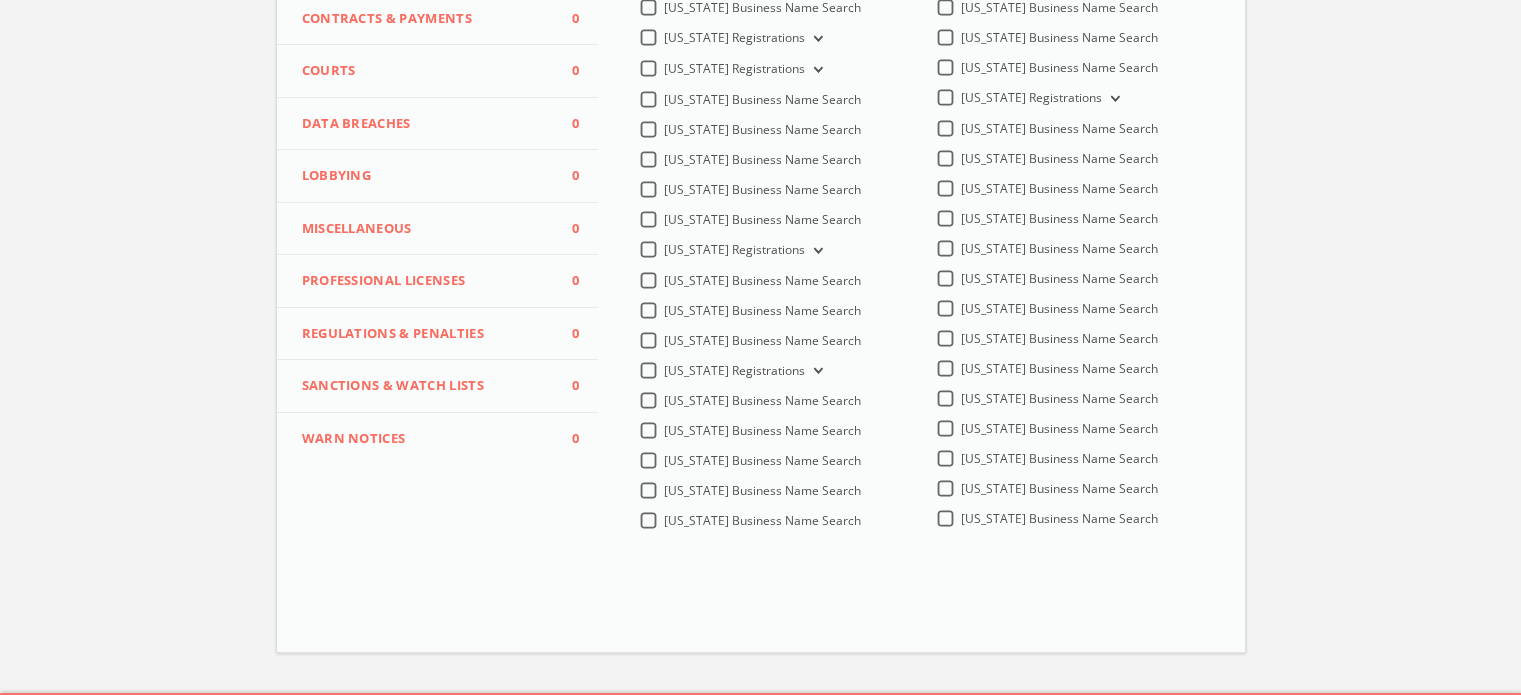 click on "Kansas Business Name Search" at bounding box center (762, 341) 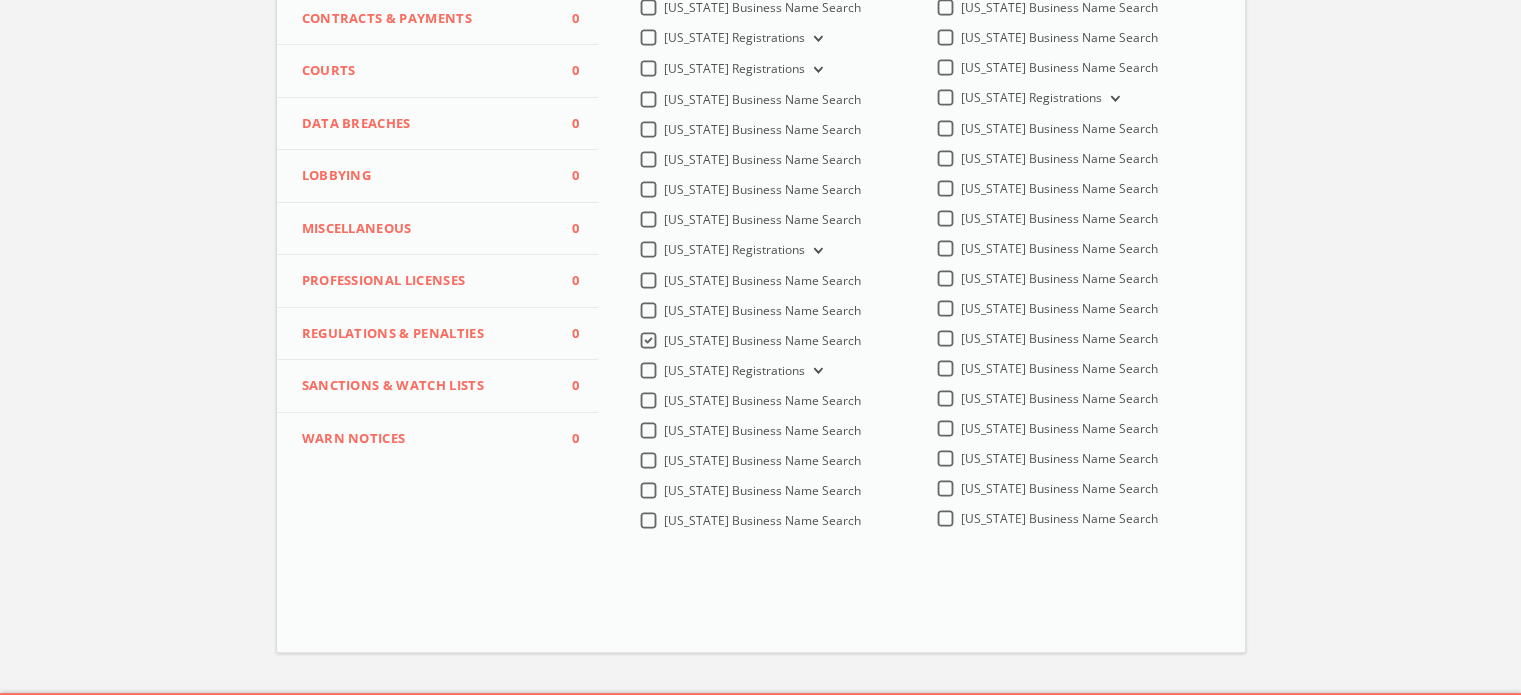 click at bounding box center (816, 371) 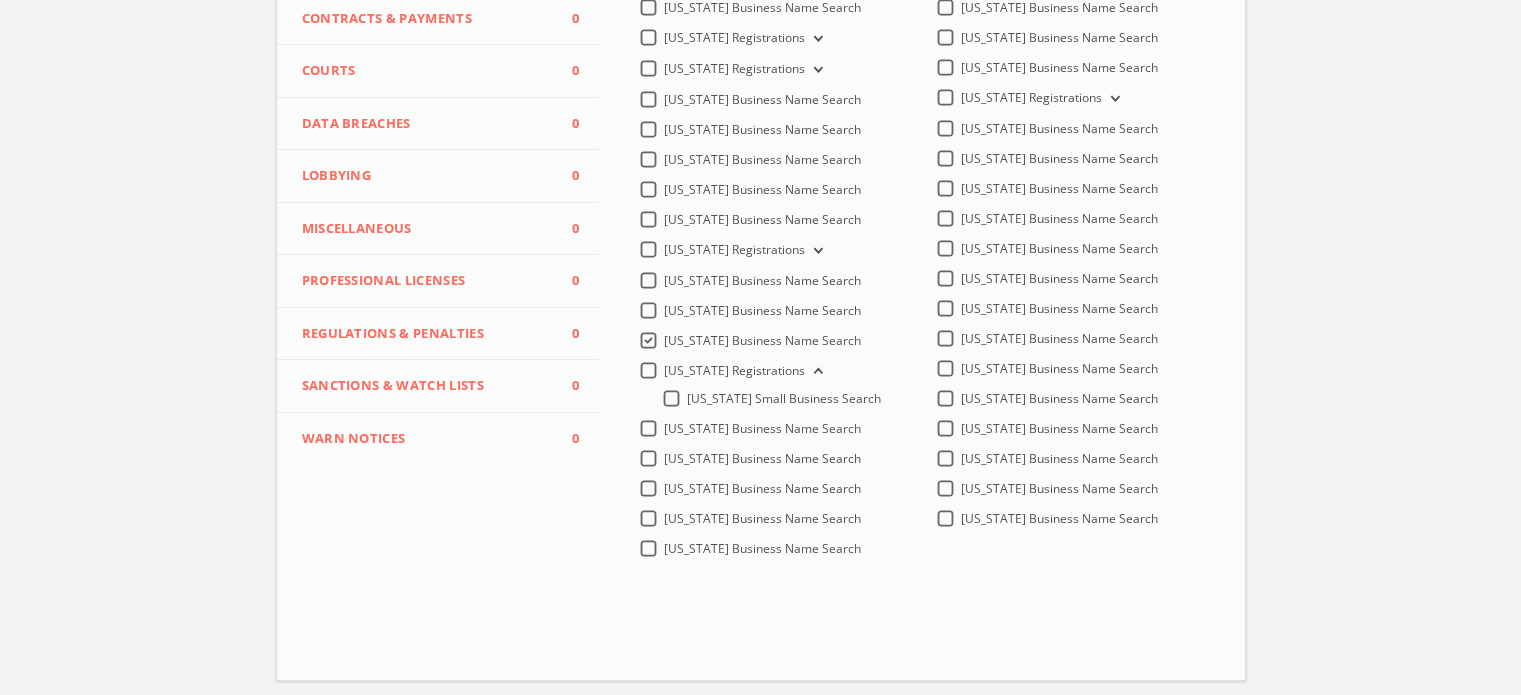 click on "Kentucky Registrations" at bounding box center [816, 371] 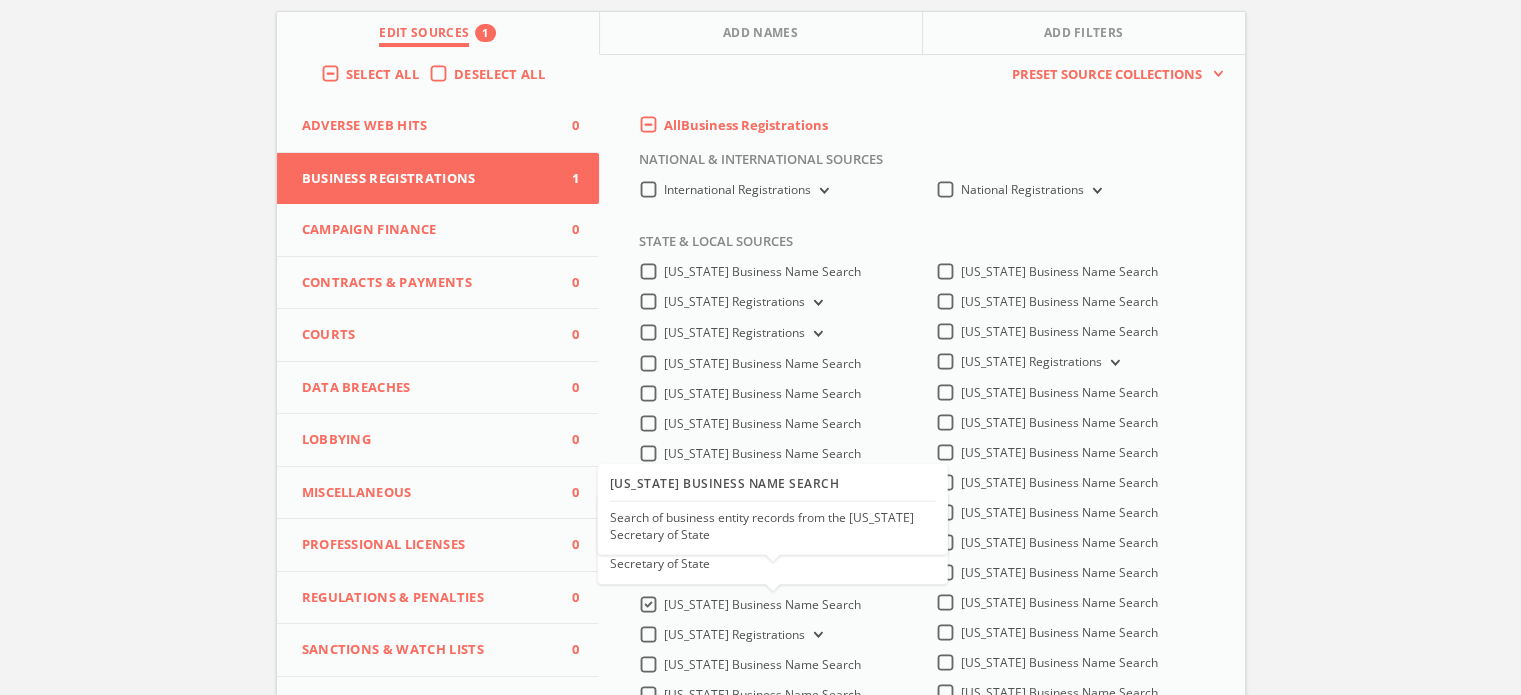 scroll, scrollTop: 0, scrollLeft: 0, axis: both 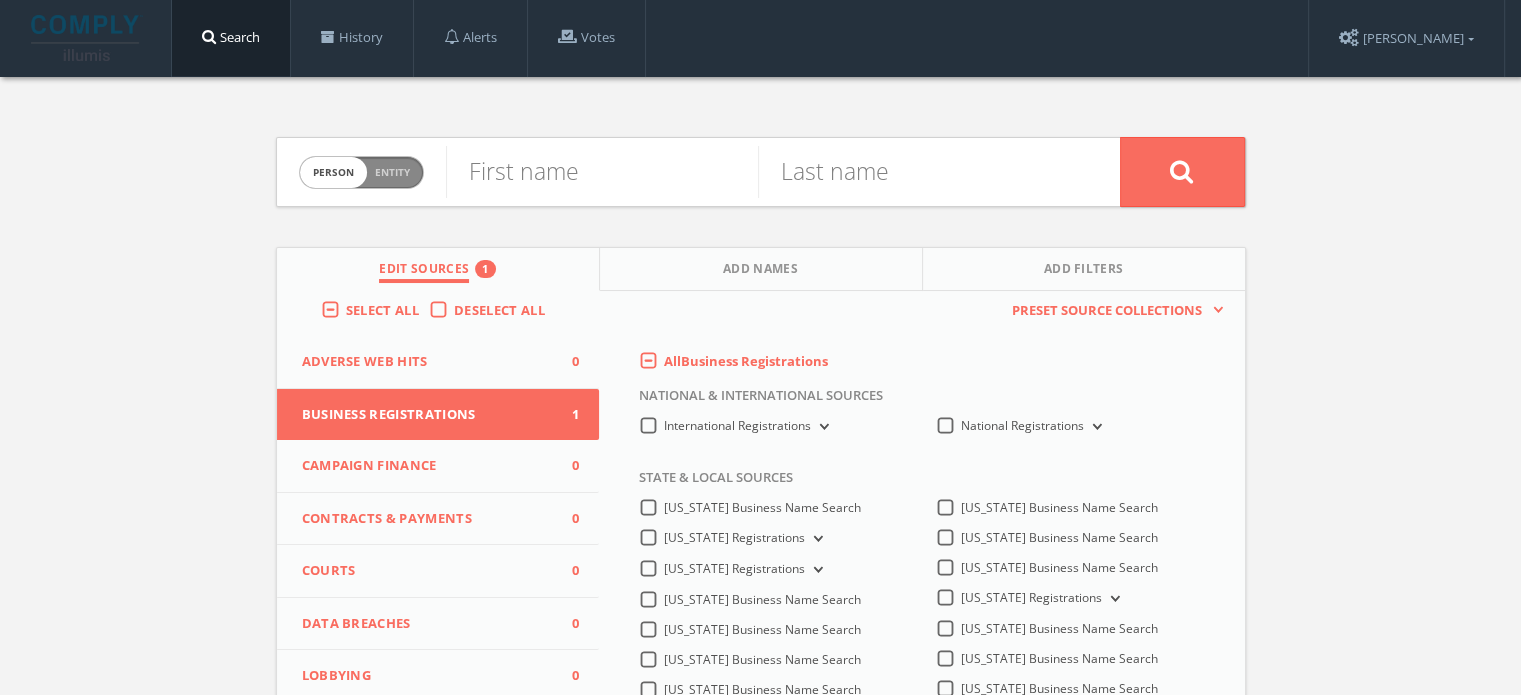 click on "Entity" at bounding box center (392, 172) 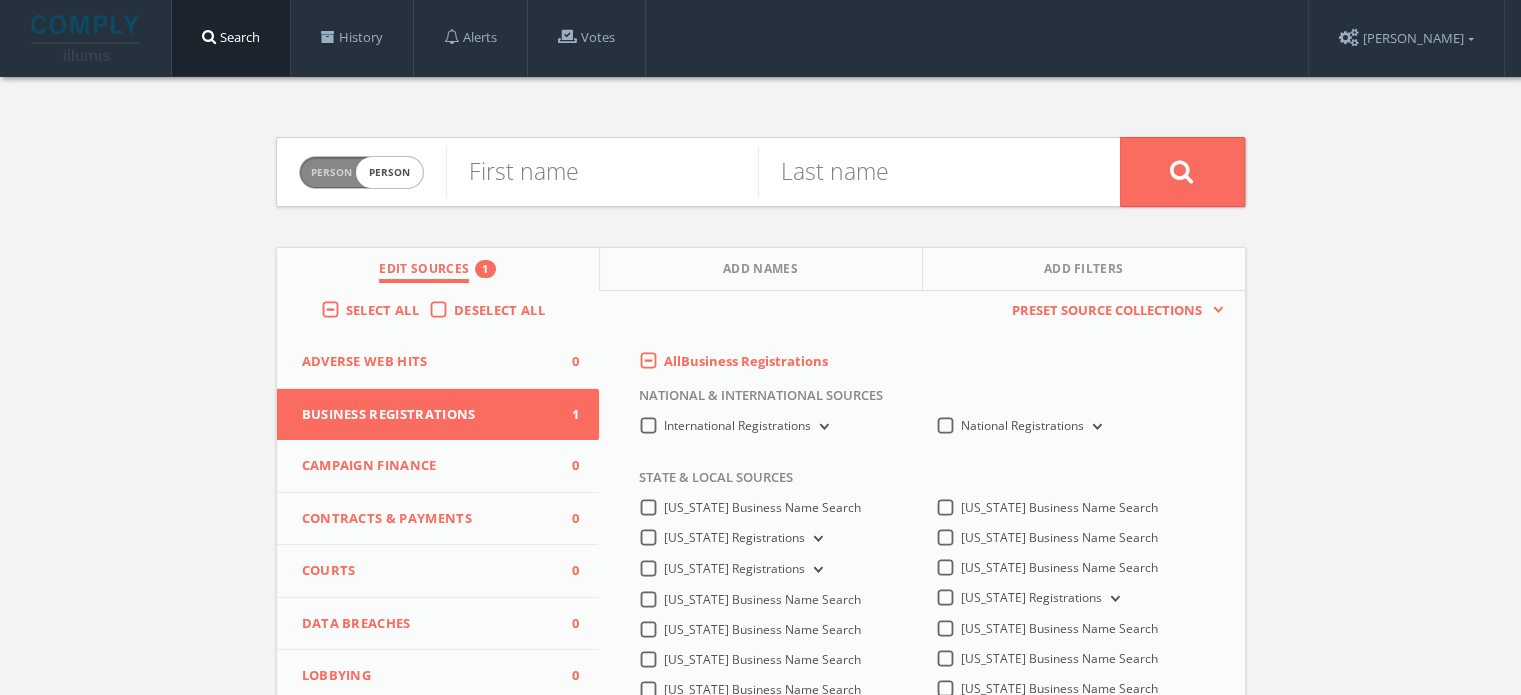 checkbox on "true" 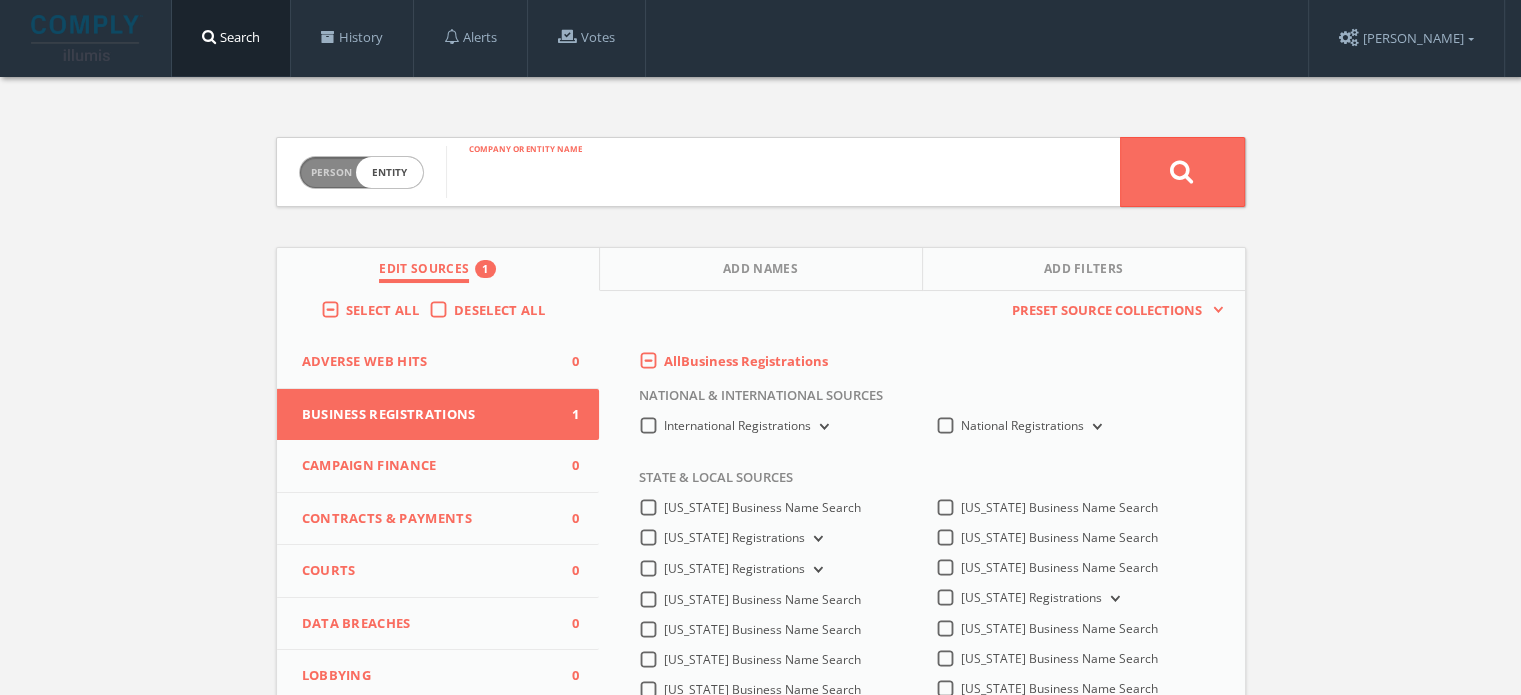 click at bounding box center (783, 172) 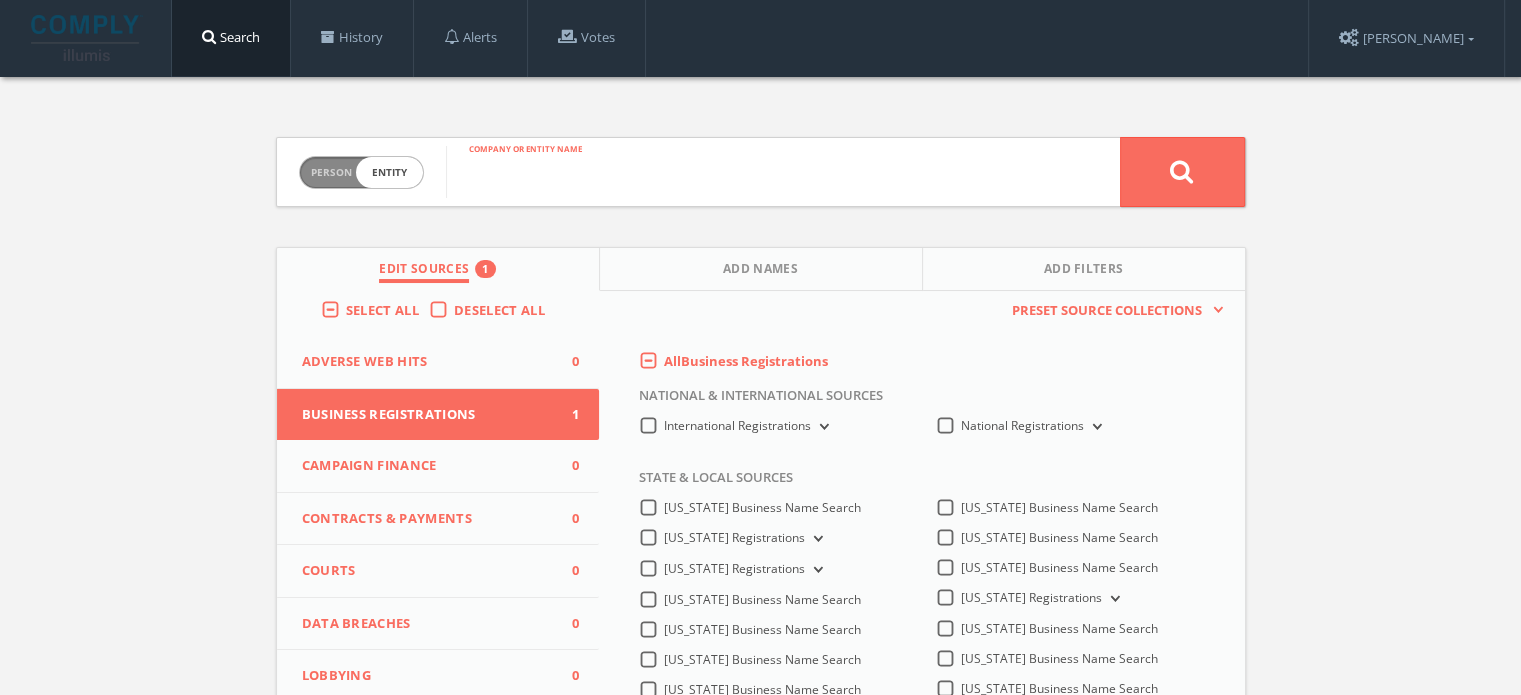 paste on "900 NORTH MAIN DEVELOPERS, A LIMITED PARTNERSHIP" 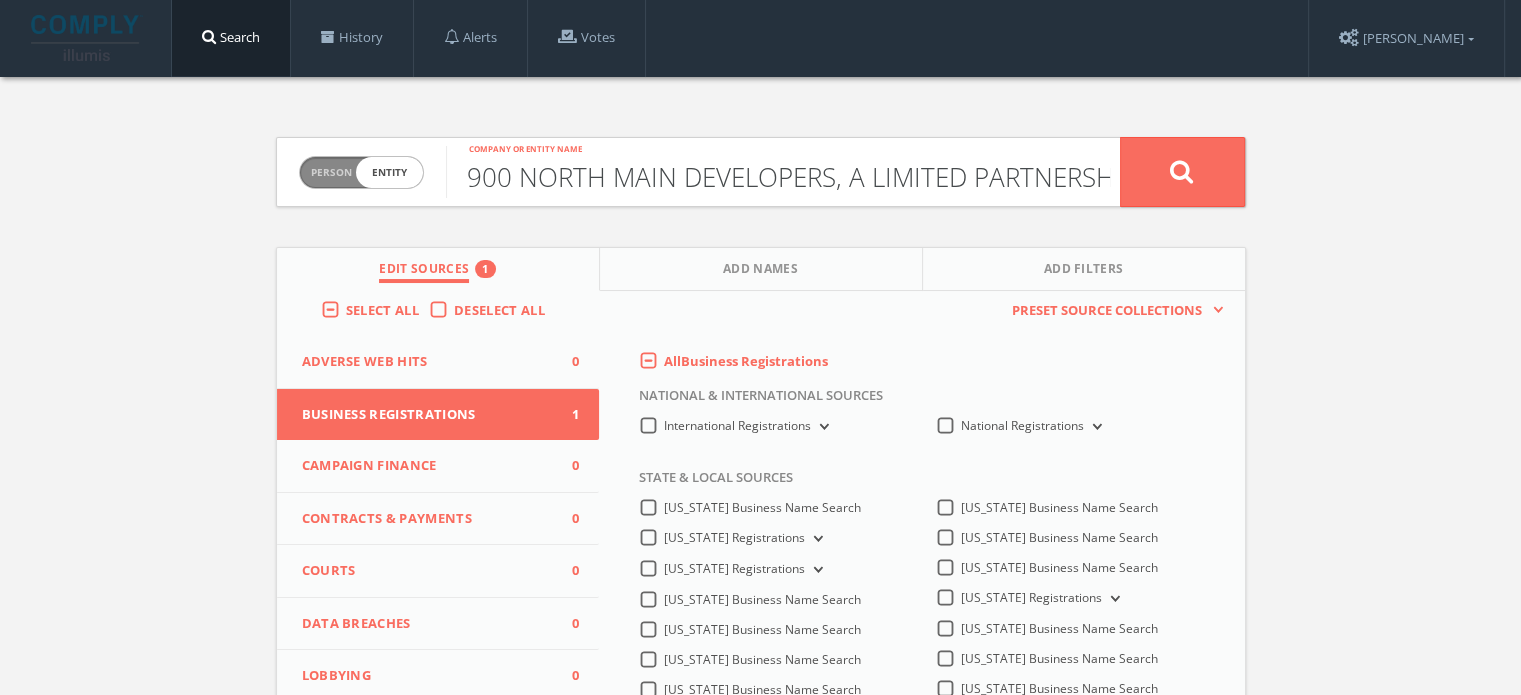 scroll, scrollTop: 0, scrollLeft: 24, axis: horizontal 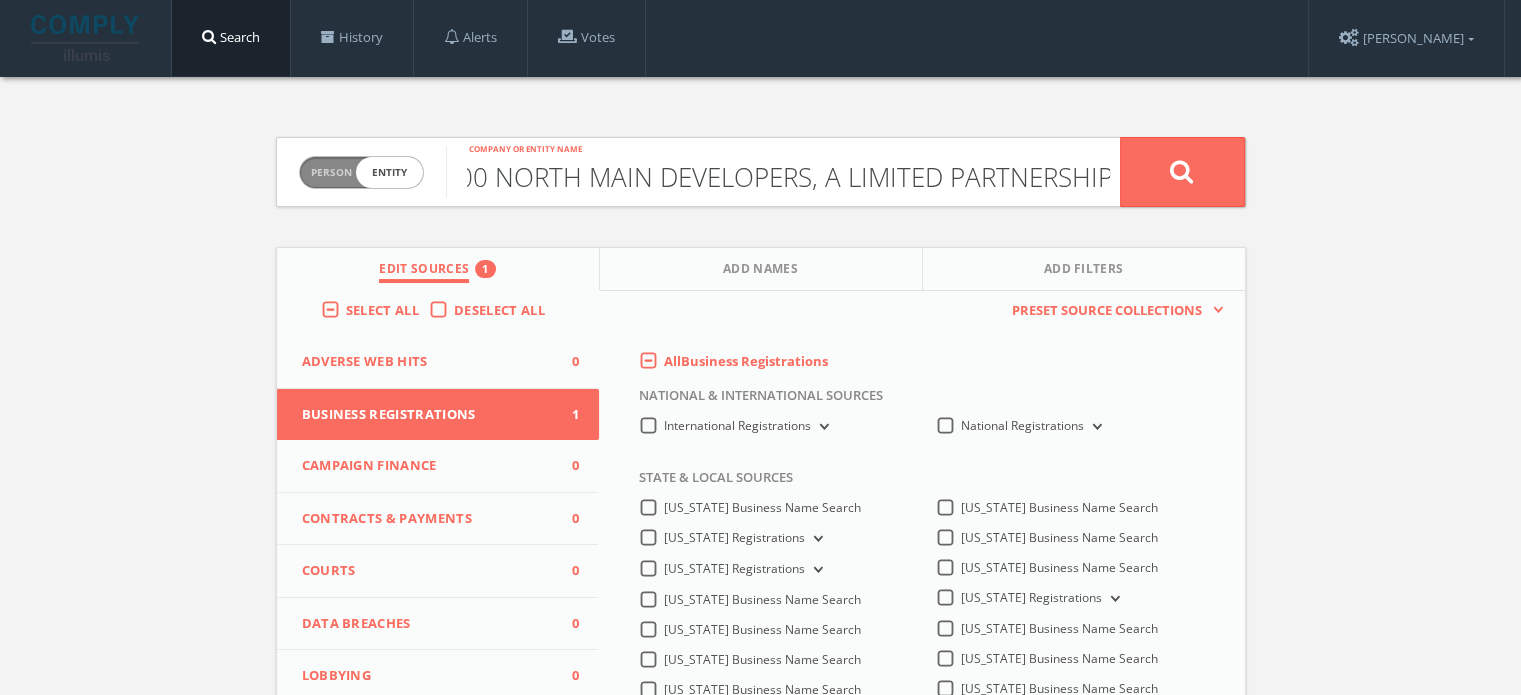 type on "900 NORTH MAIN DEVELOPERS, A LIMITED PARTNERSHIP" 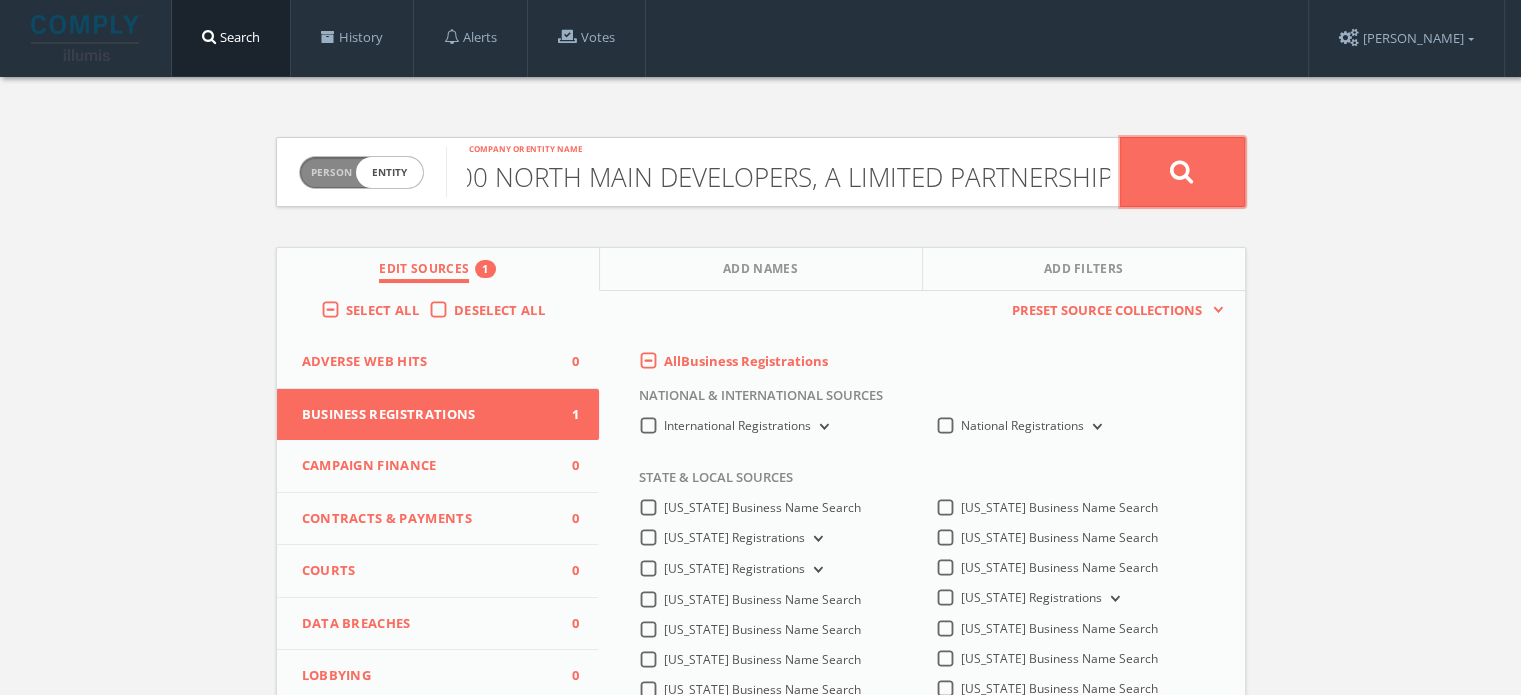 click 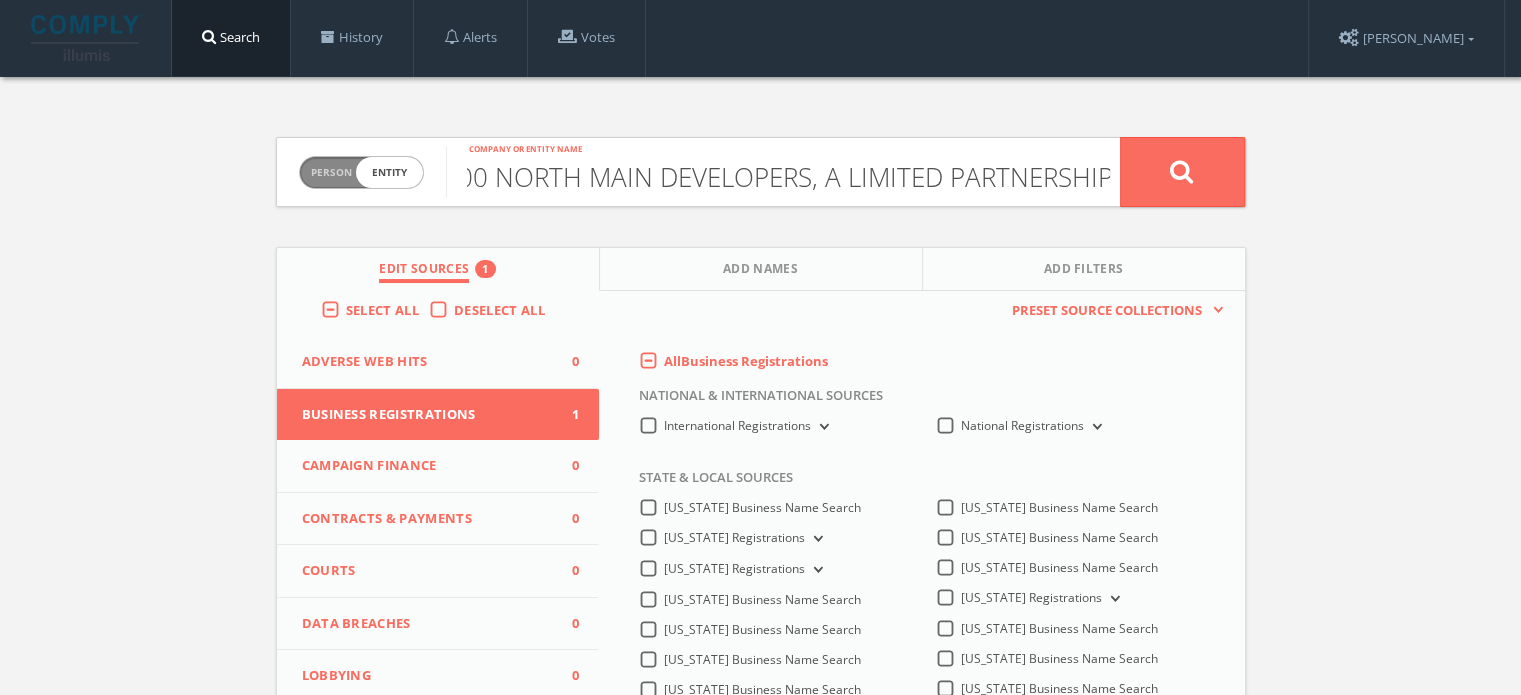 scroll, scrollTop: 0, scrollLeft: 0, axis: both 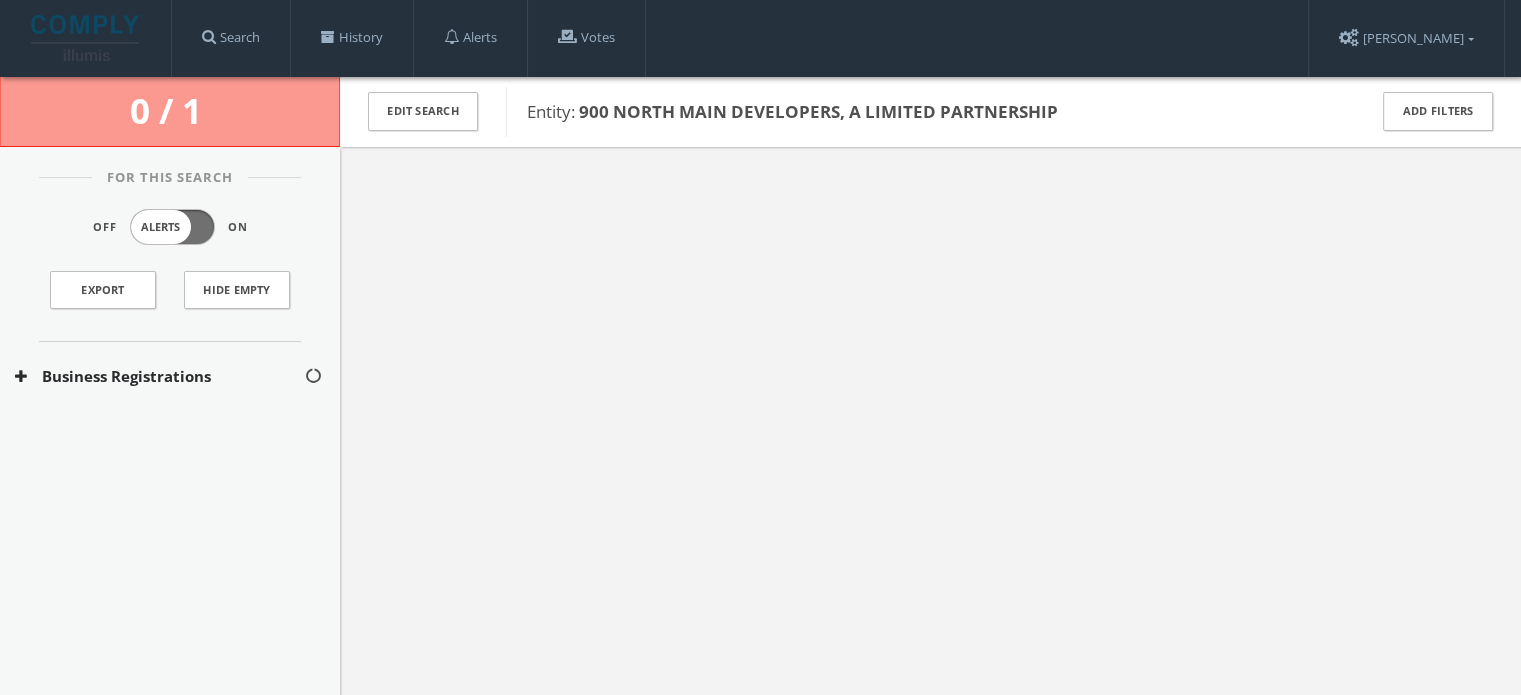 click on "For This Search Off Alerts On Export Hide Empty Business Registrations" at bounding box center [170, 431] 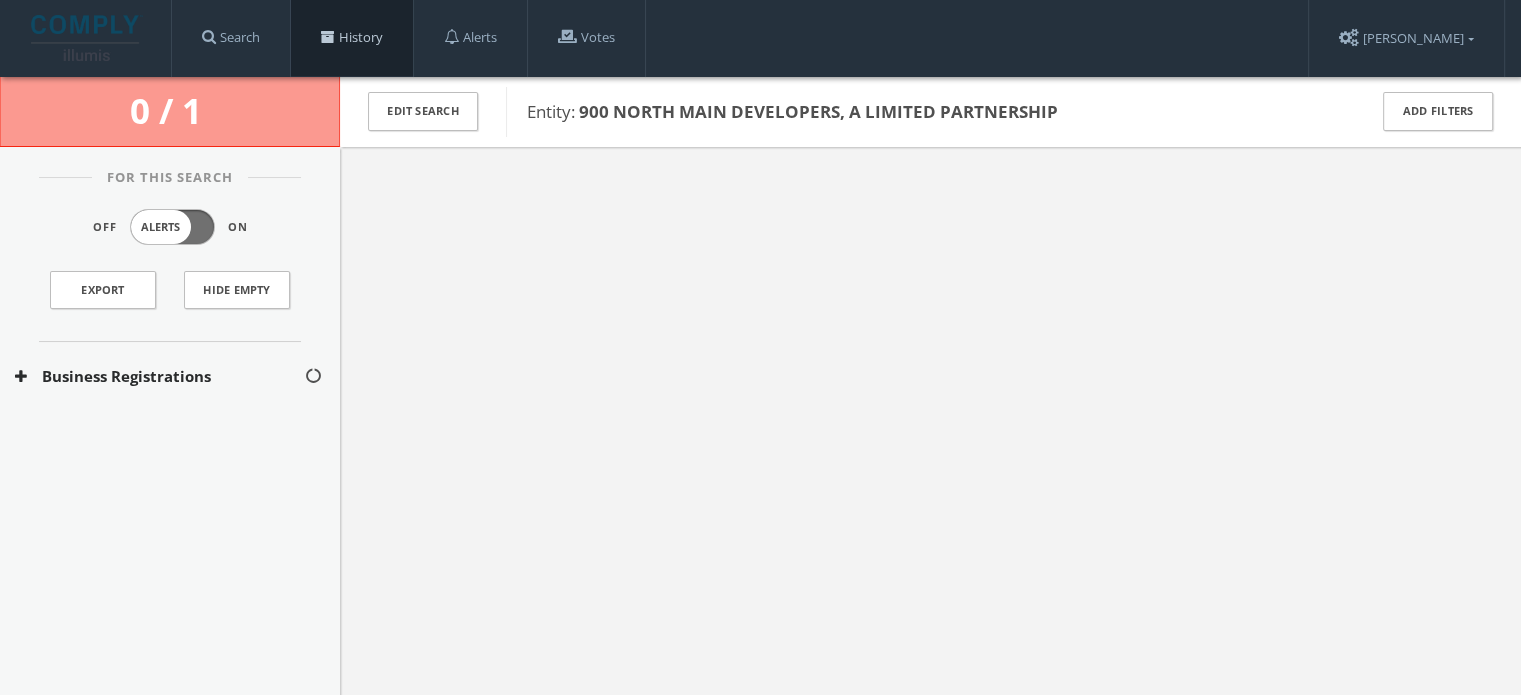 click on "History" at bounding box center (352, 38) 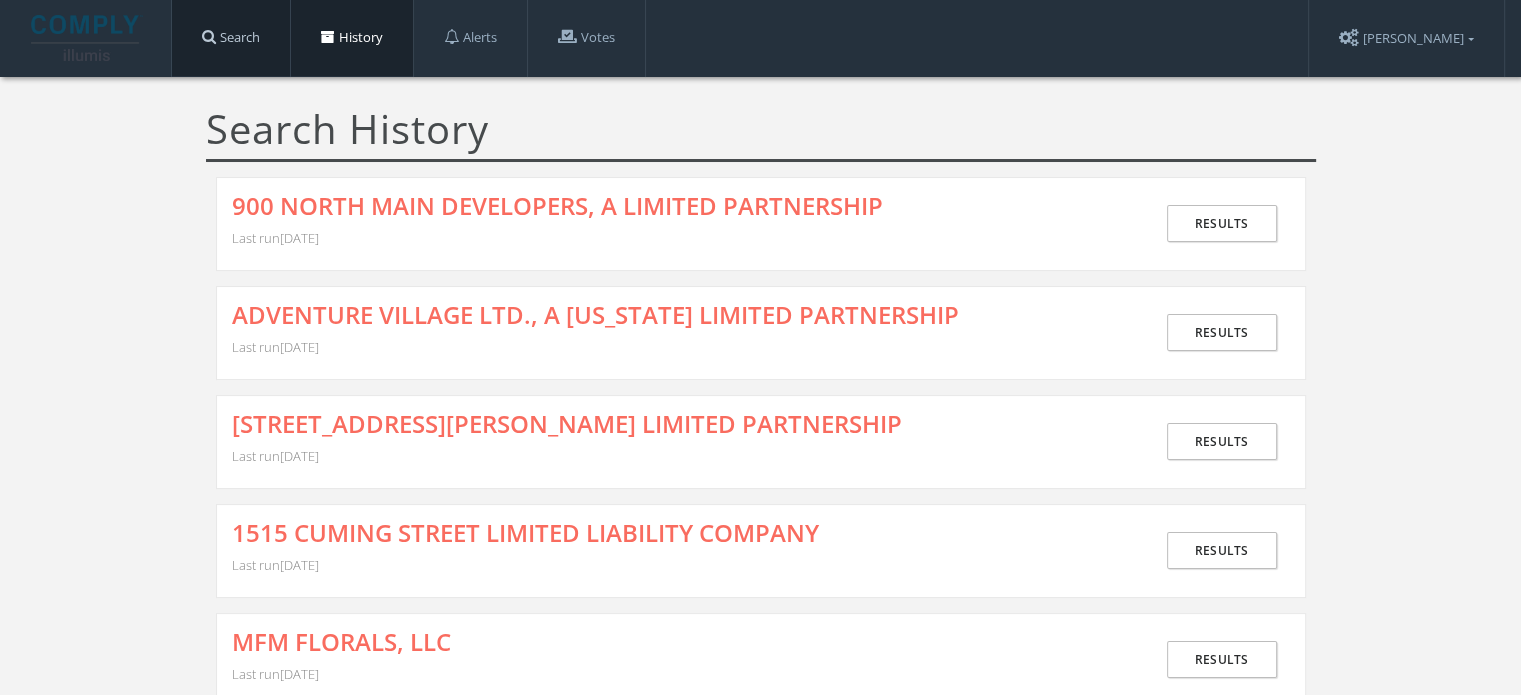 click on "Search" at bounding box center (231, 38) 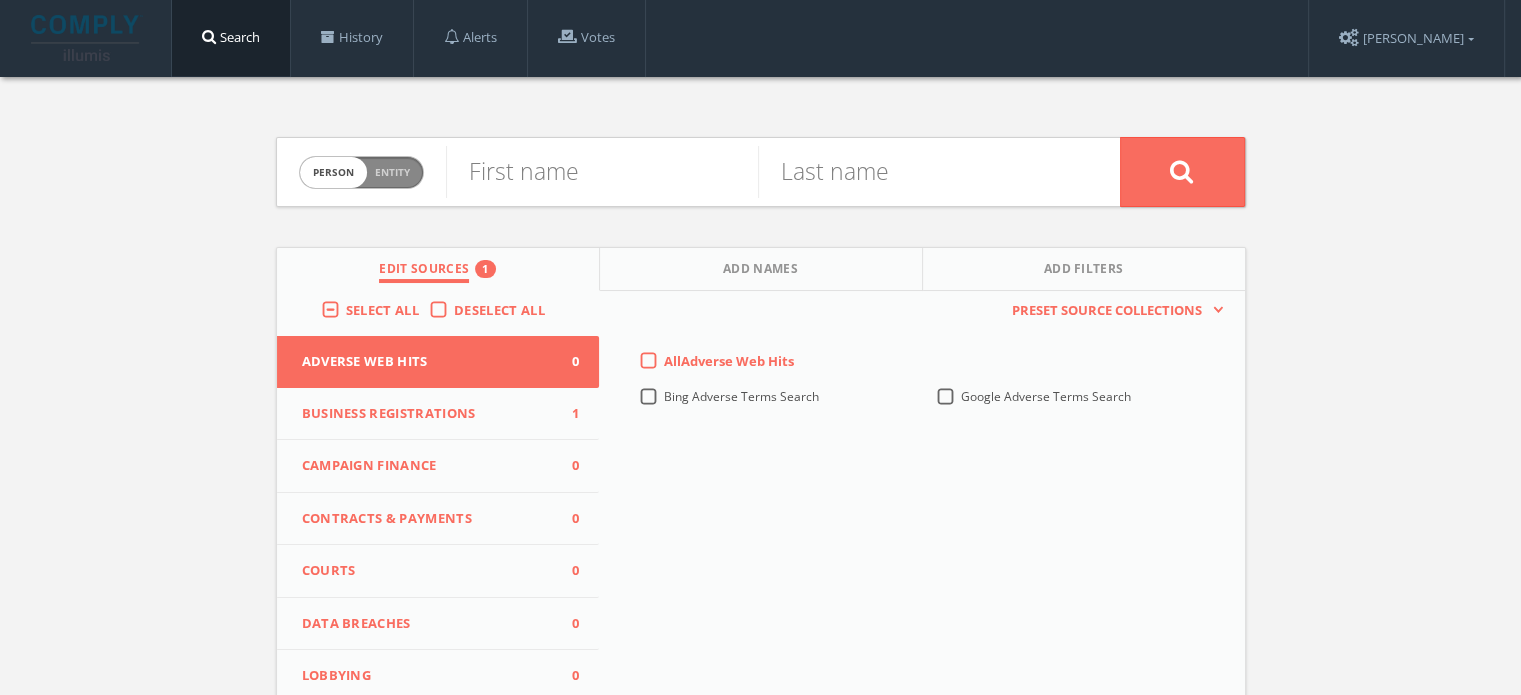 drag, startPoint x: 403, startPoint y: 167, endPoint x: 424, endPoint y: 167, distance: 21 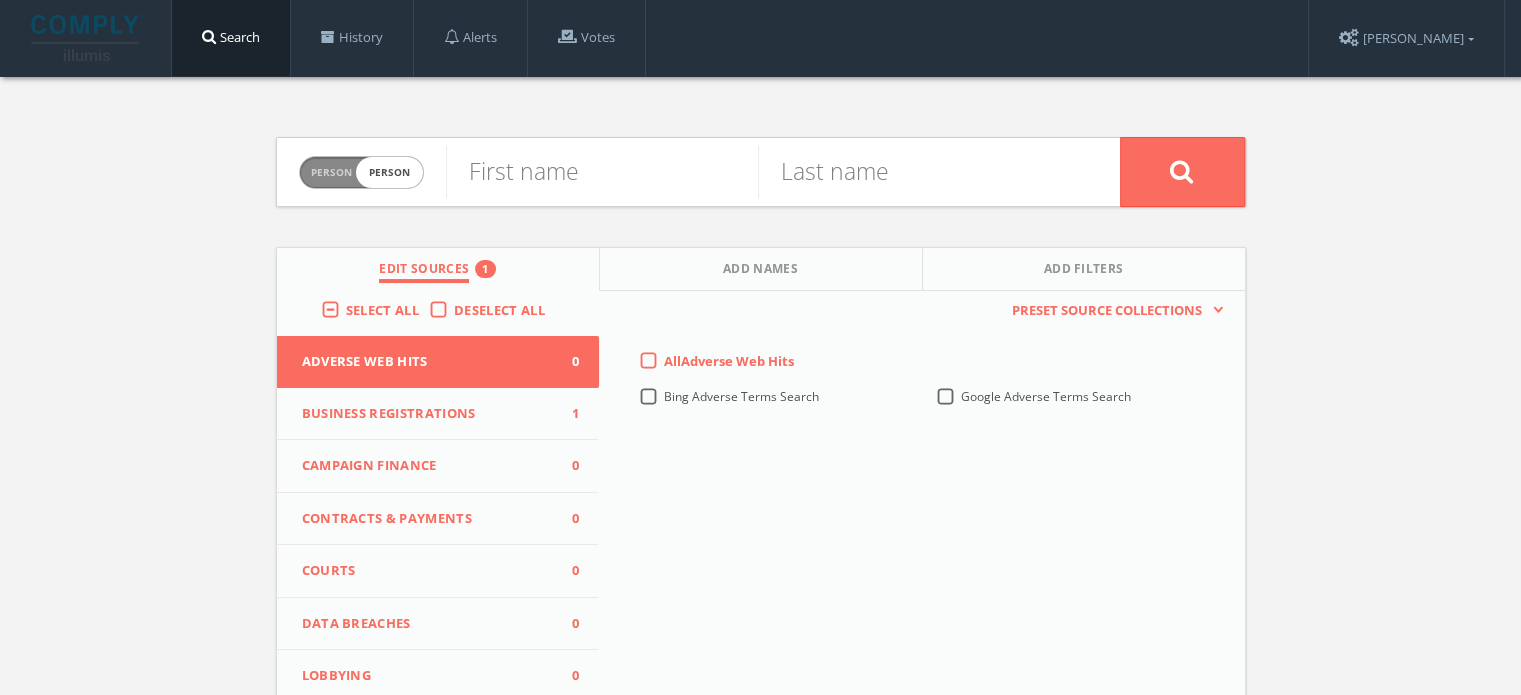 checkbox on "true" 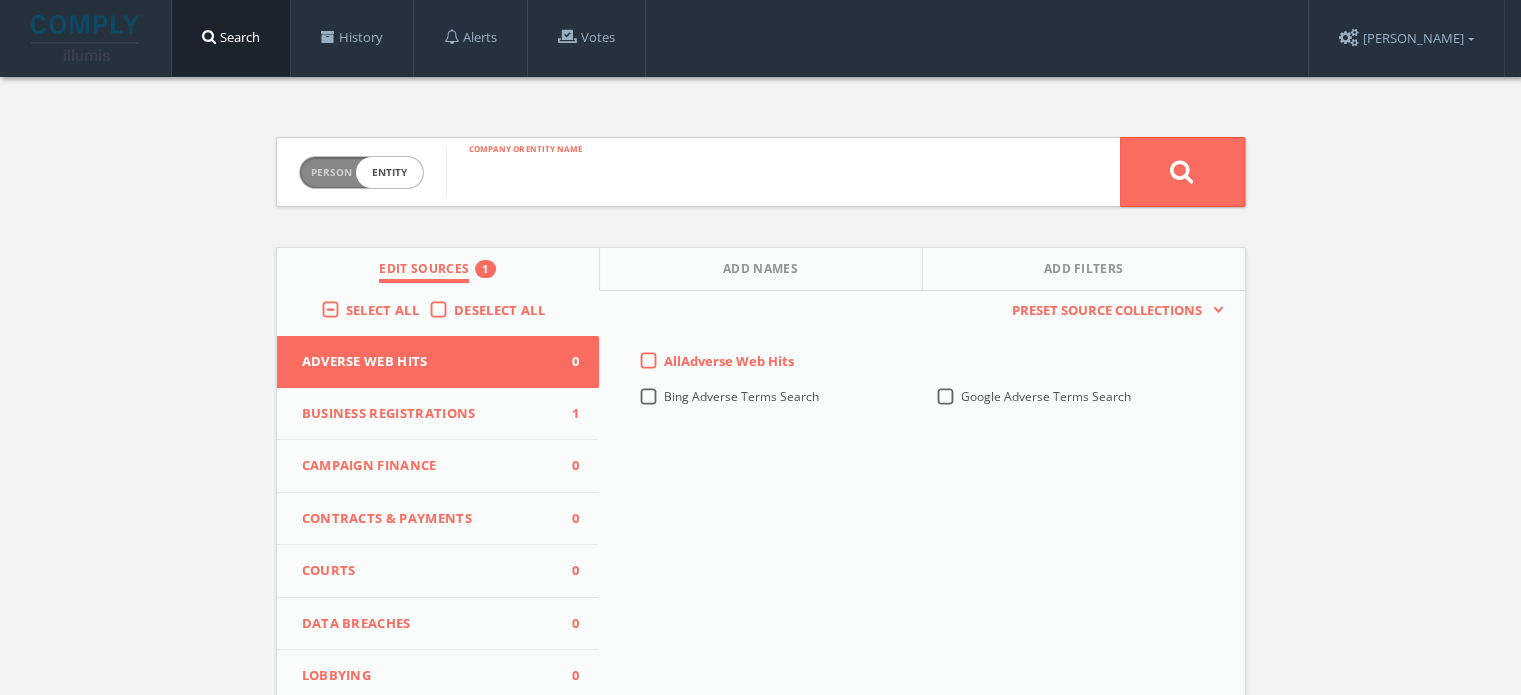 click at bounding box center [783, 172] 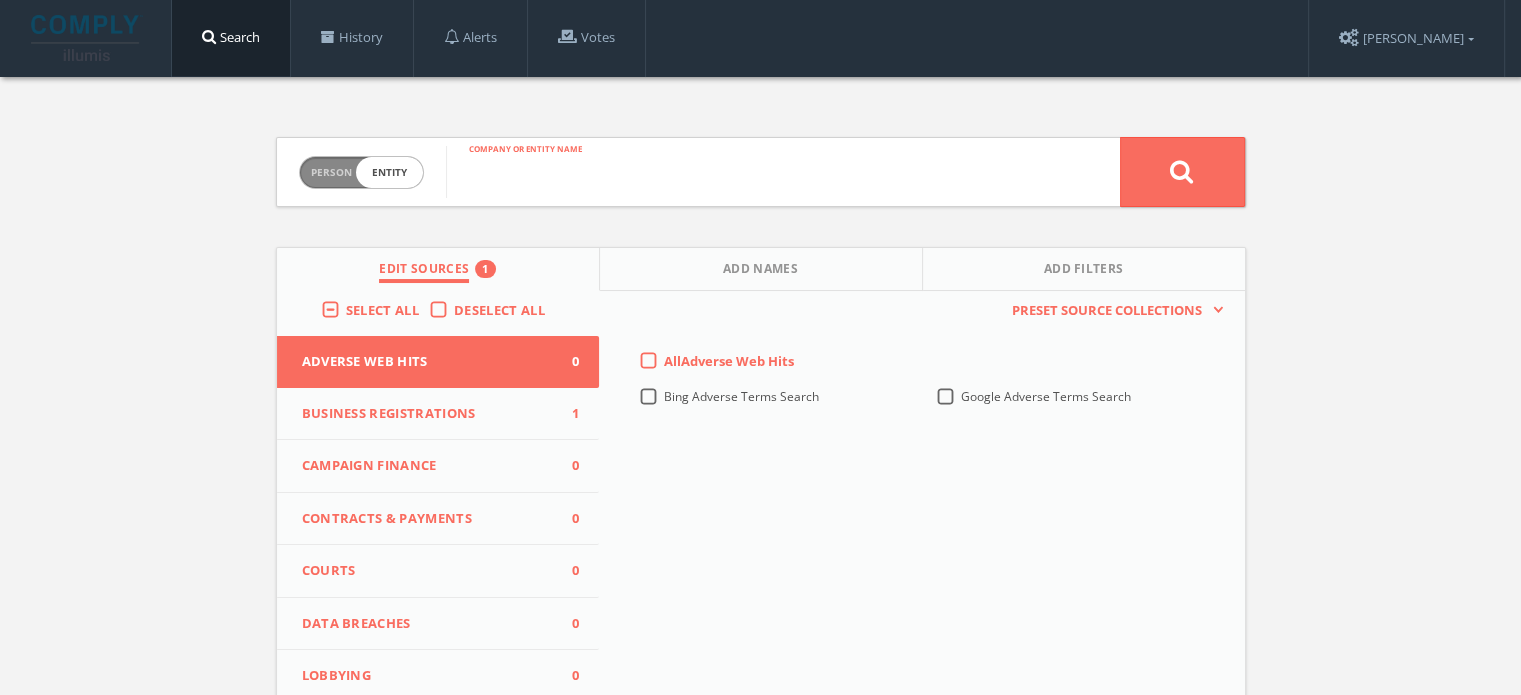 paste on "14001 MARSHALL LLLP A REGISTERED LIMITED LIABLITITY PARTNERSHIP" 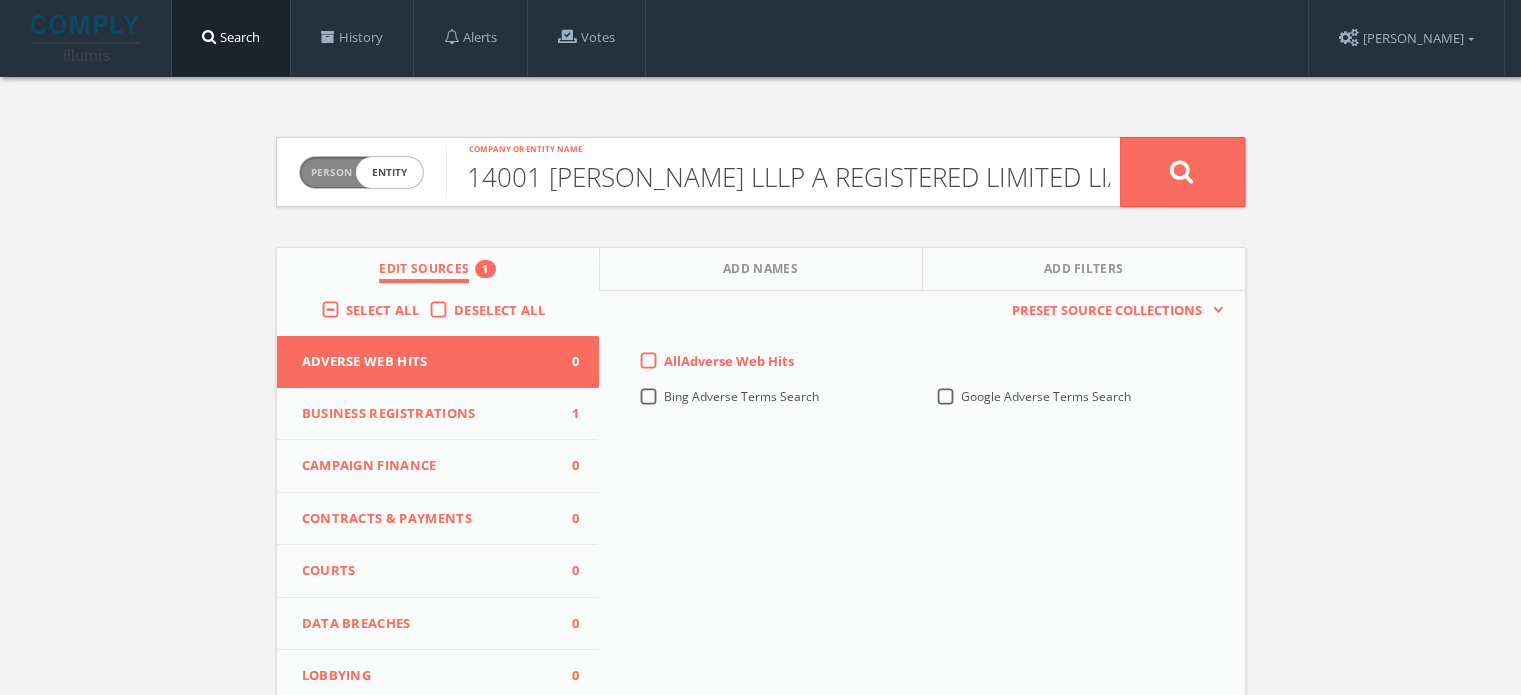 scroll, scrollTop: 0, scrollLeft: 200, axis: horizontal 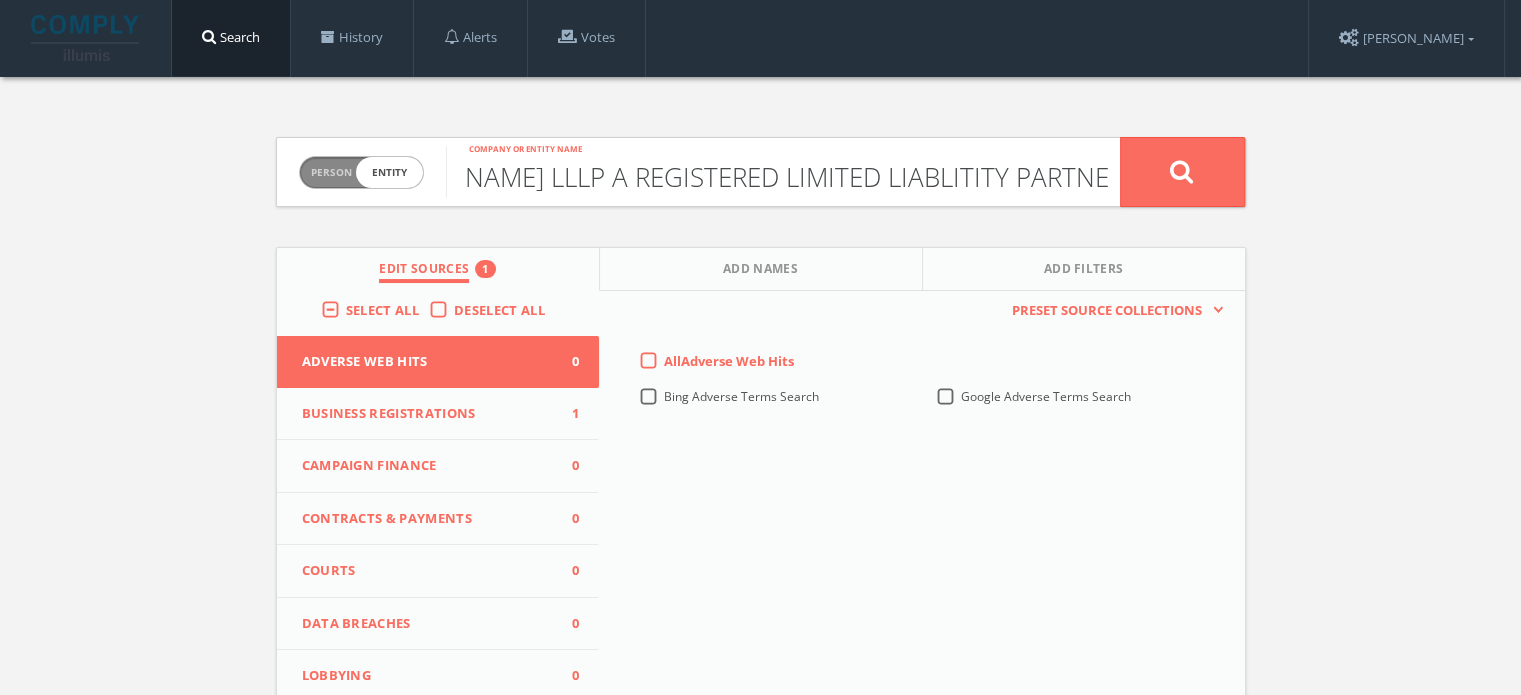 type on "14001 MARSHALL LLLP A REGISTERED LIMITED LIABLITITY PARTNERSHIP" 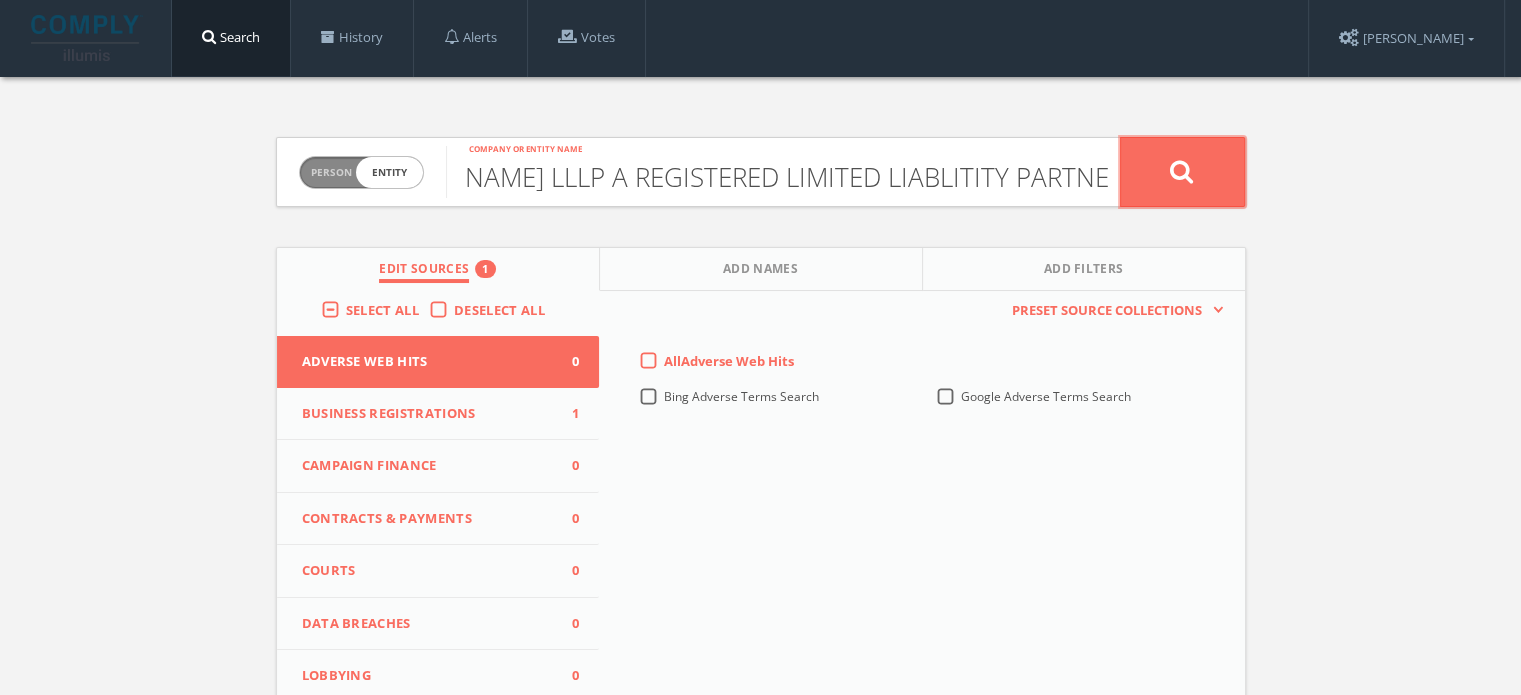 scroll, scrollTop: 0, scrollLeft: 0, axis: both 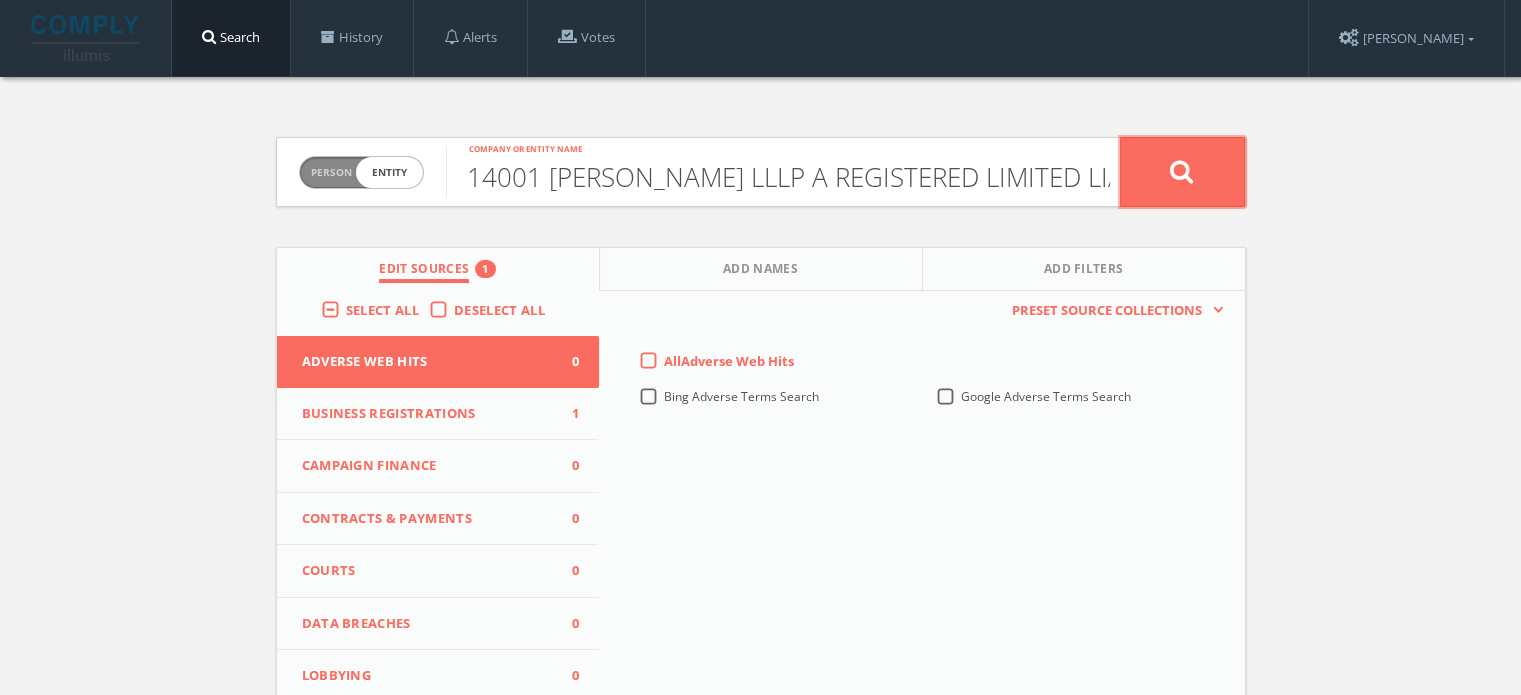 click 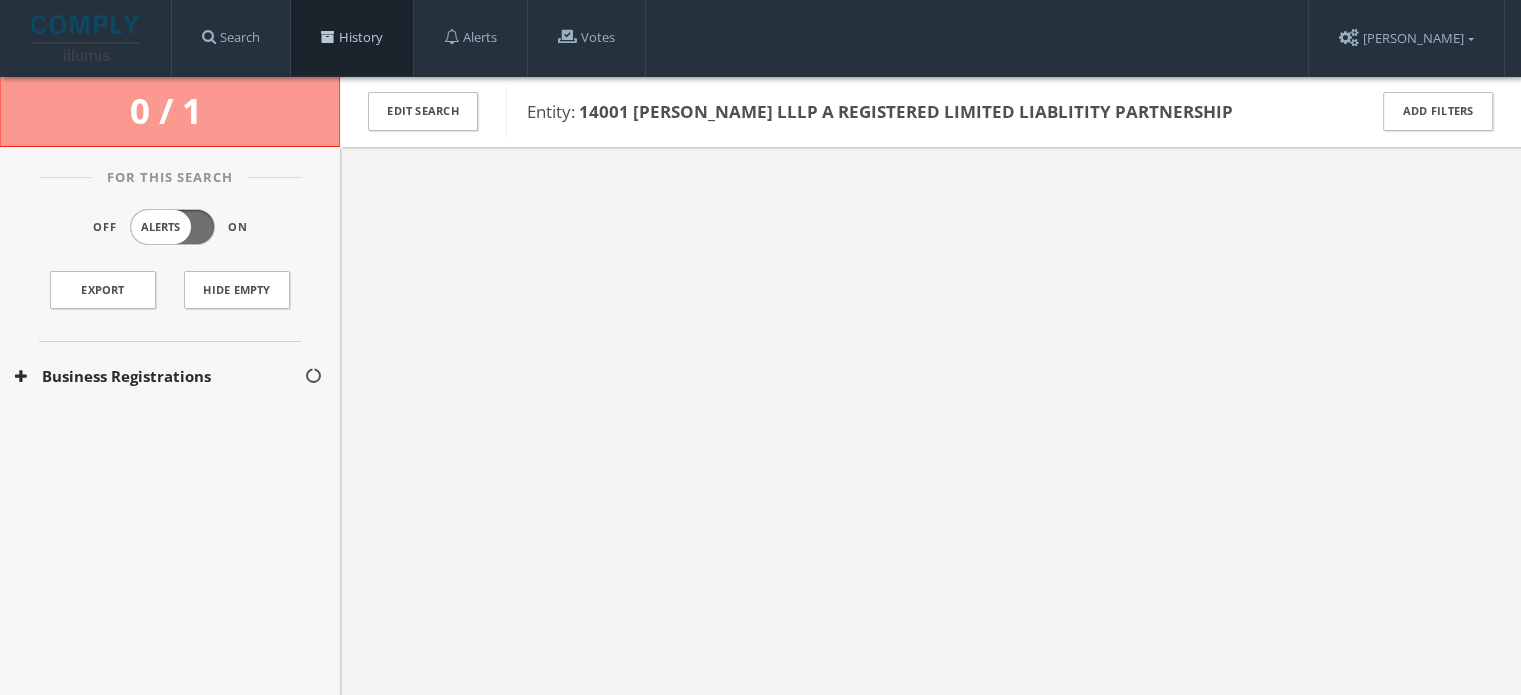 click on "History" at bounding box center (352, 38) 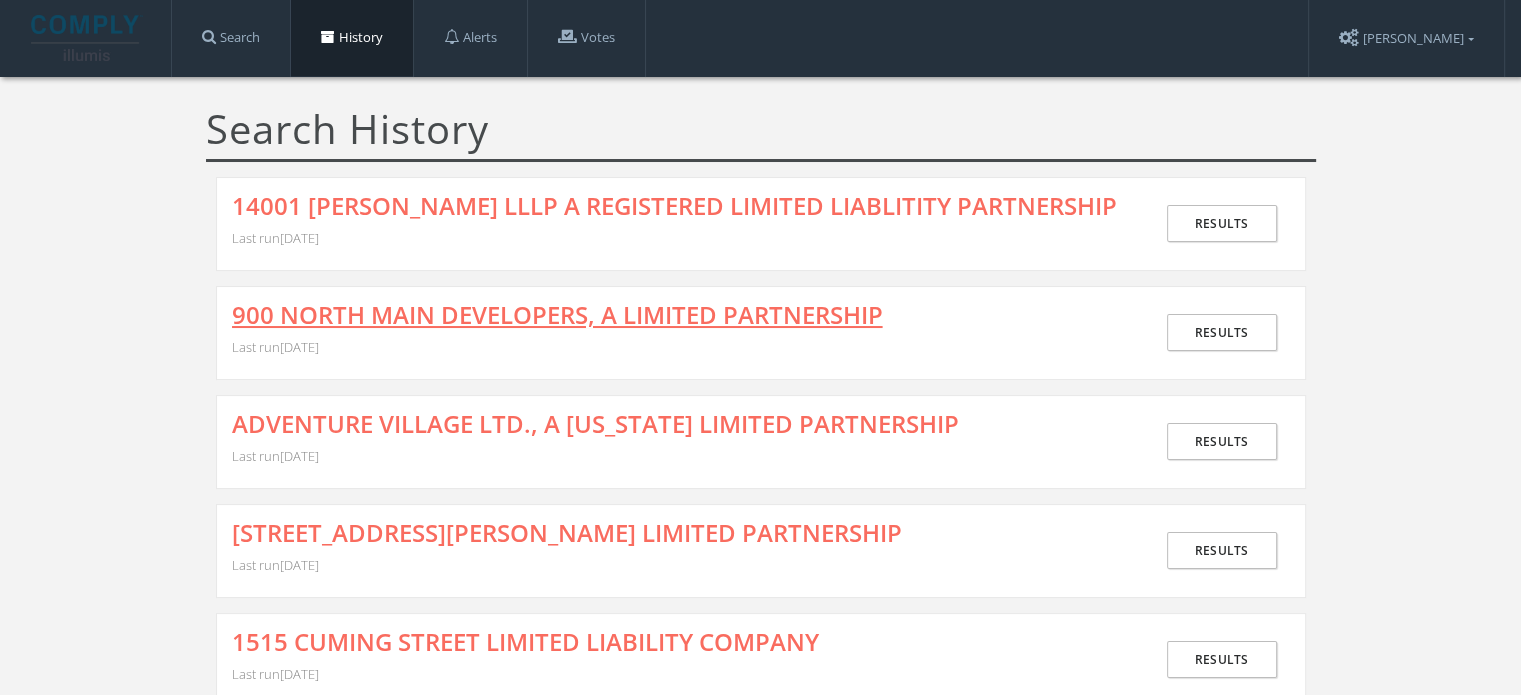 click on "900 NORTH MAIN DEVELOPERS, A LIMITED PARTNERSHIP" at bounding box center [557, 315] 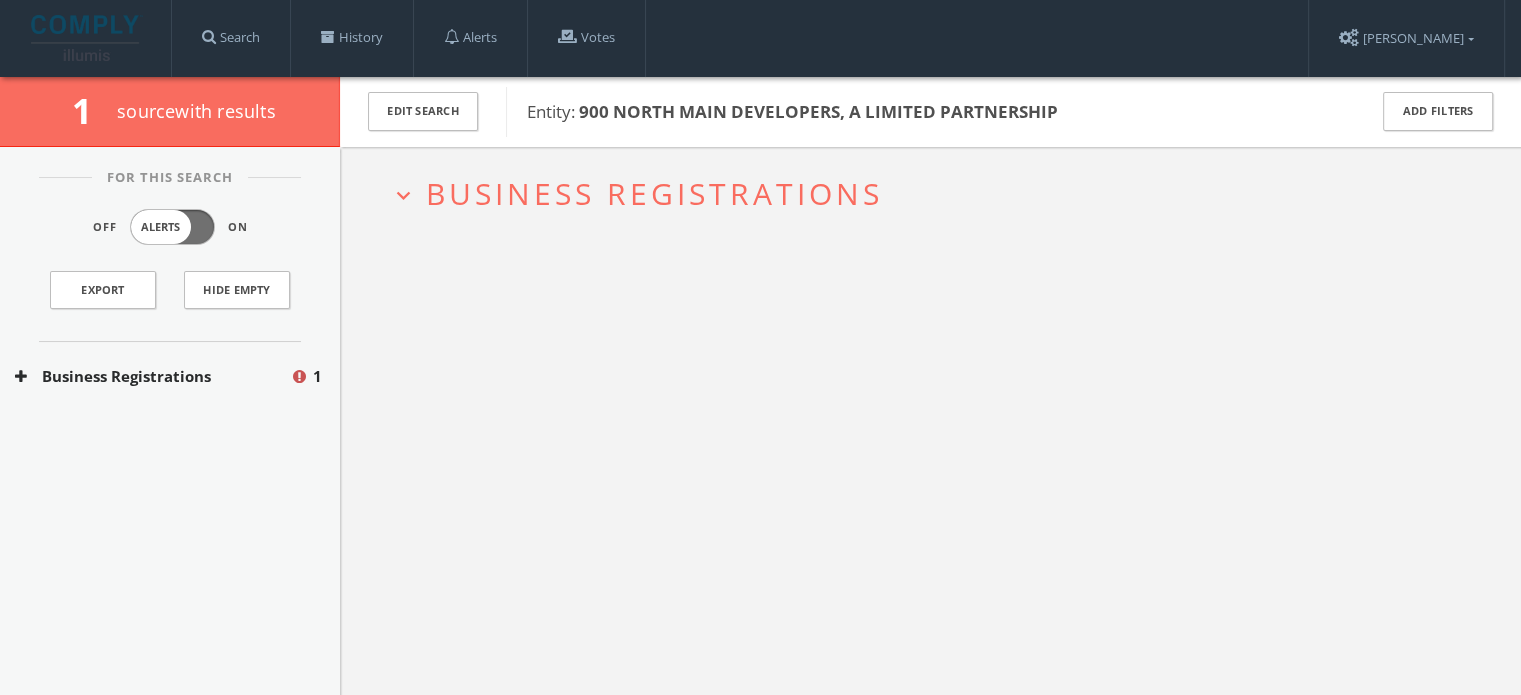 click on "Business Registrations" at bounding box center [654, 193] 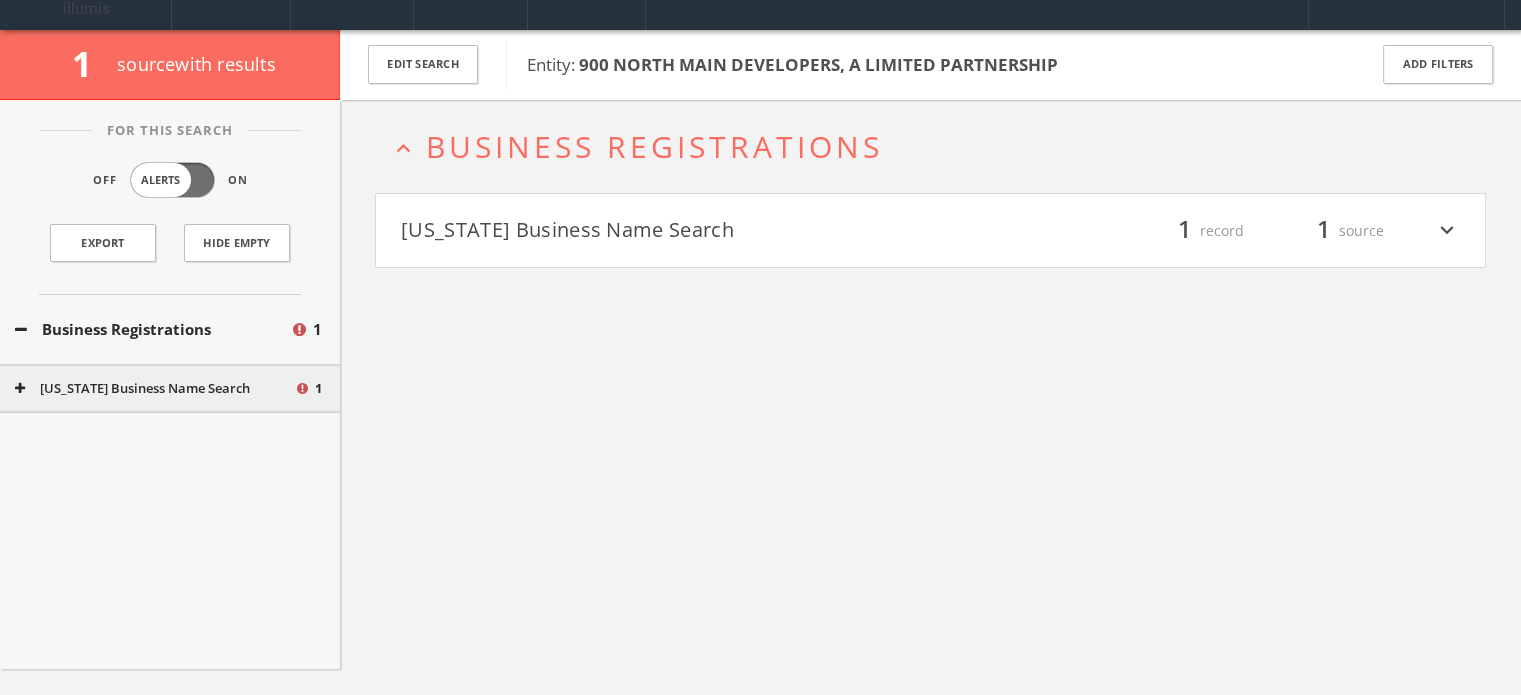 click on "Kansas Business Name Search" at bounding box center [666, 231] 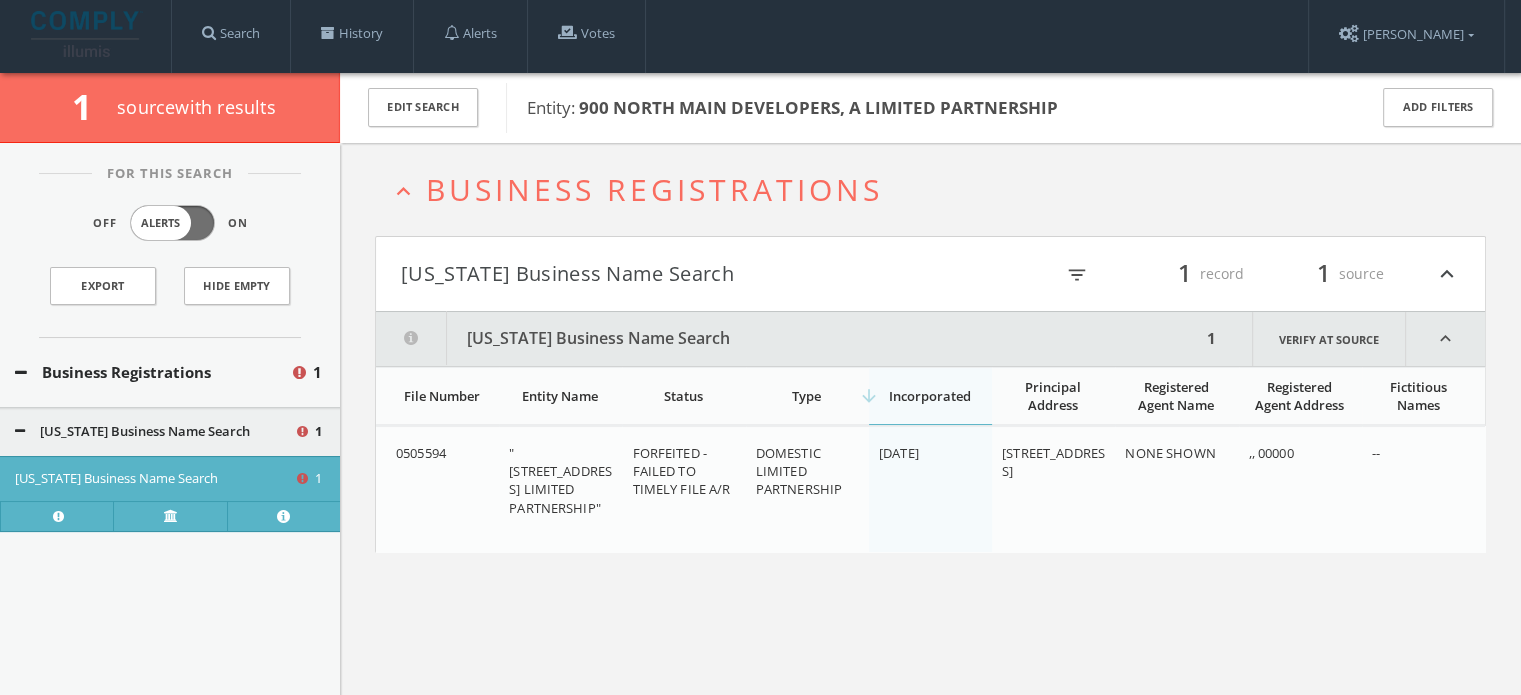 scroll, scrollTop: 0, scrollLeft: 0, axis: both 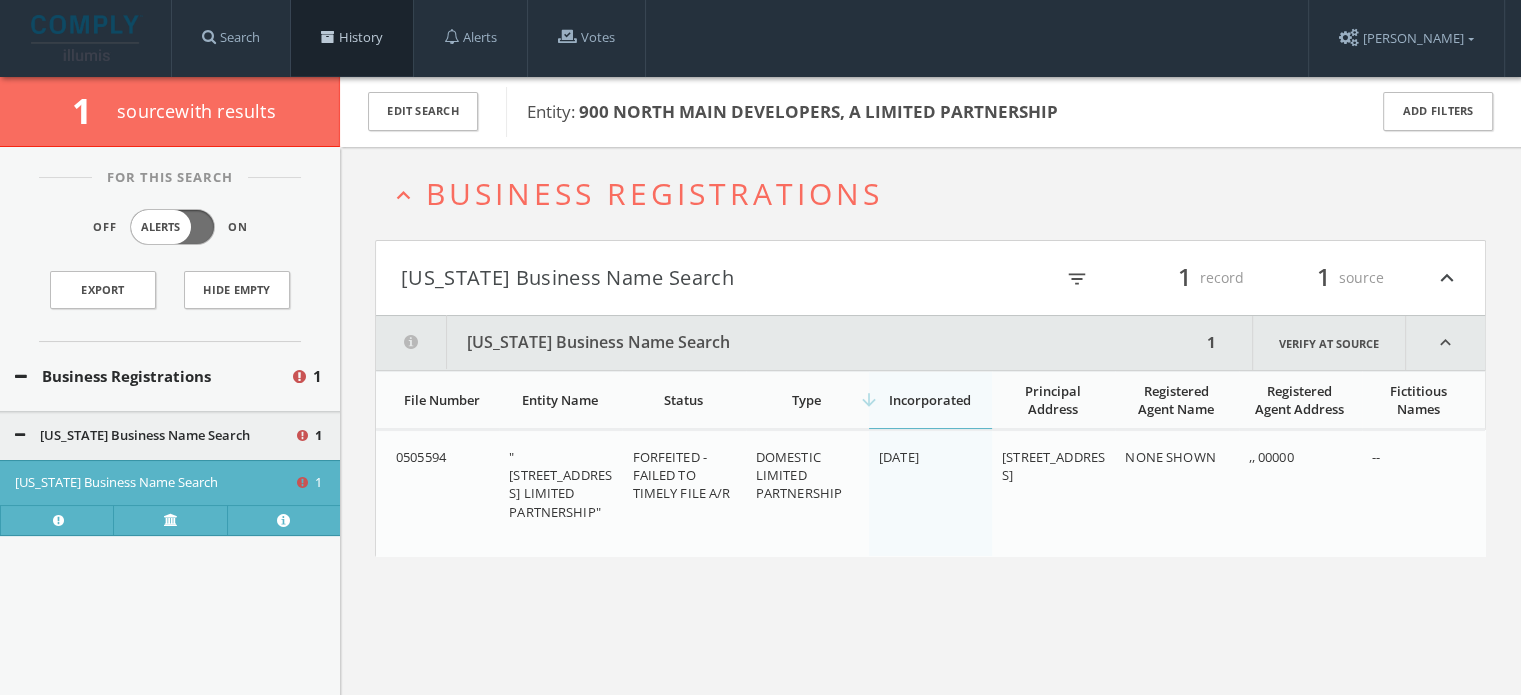 click on "History" at bounding box center (352, 38) 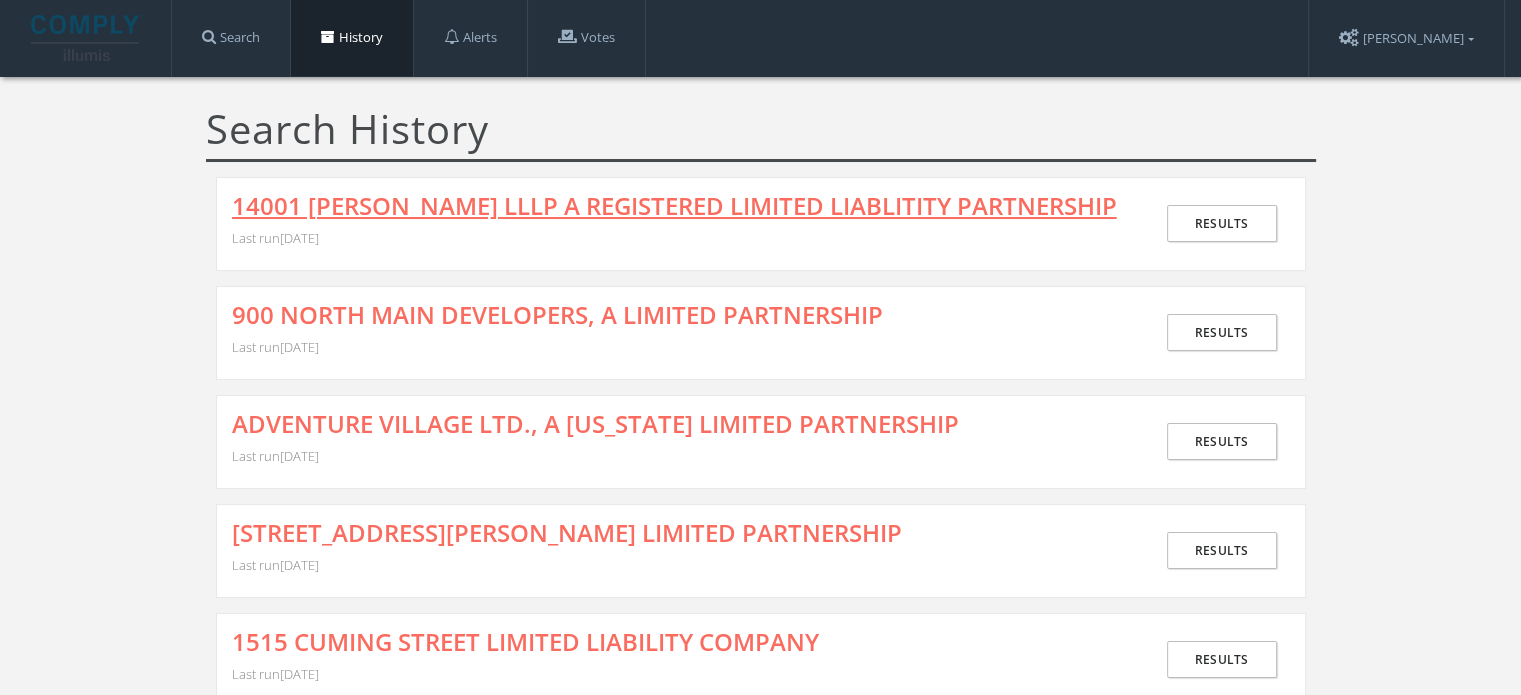 click on "14001 MARSHALL LLLP A REGISTERED LIMITED LIABLITITY PARTNERSHIP" at bounding box center (674, 206) 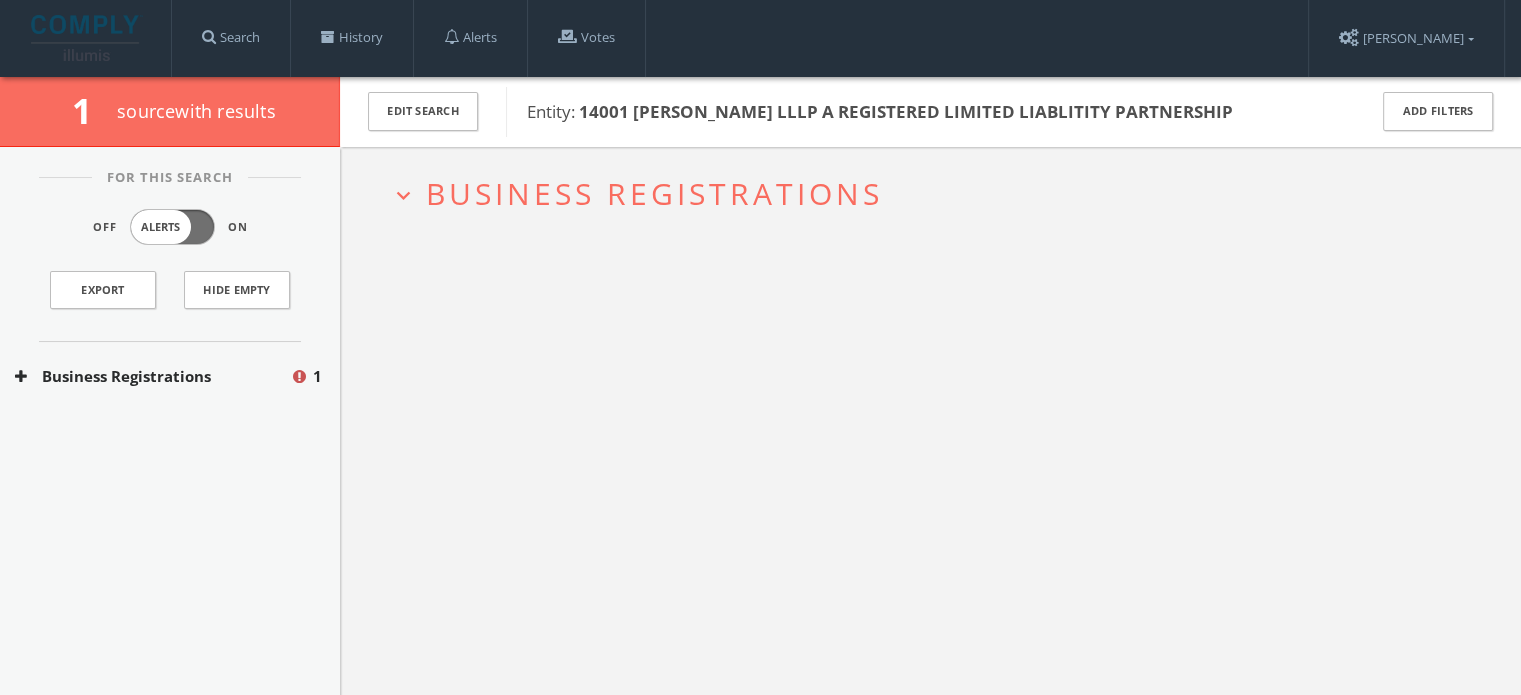 click on "Business Registrations" at bounding box center [654, 193] 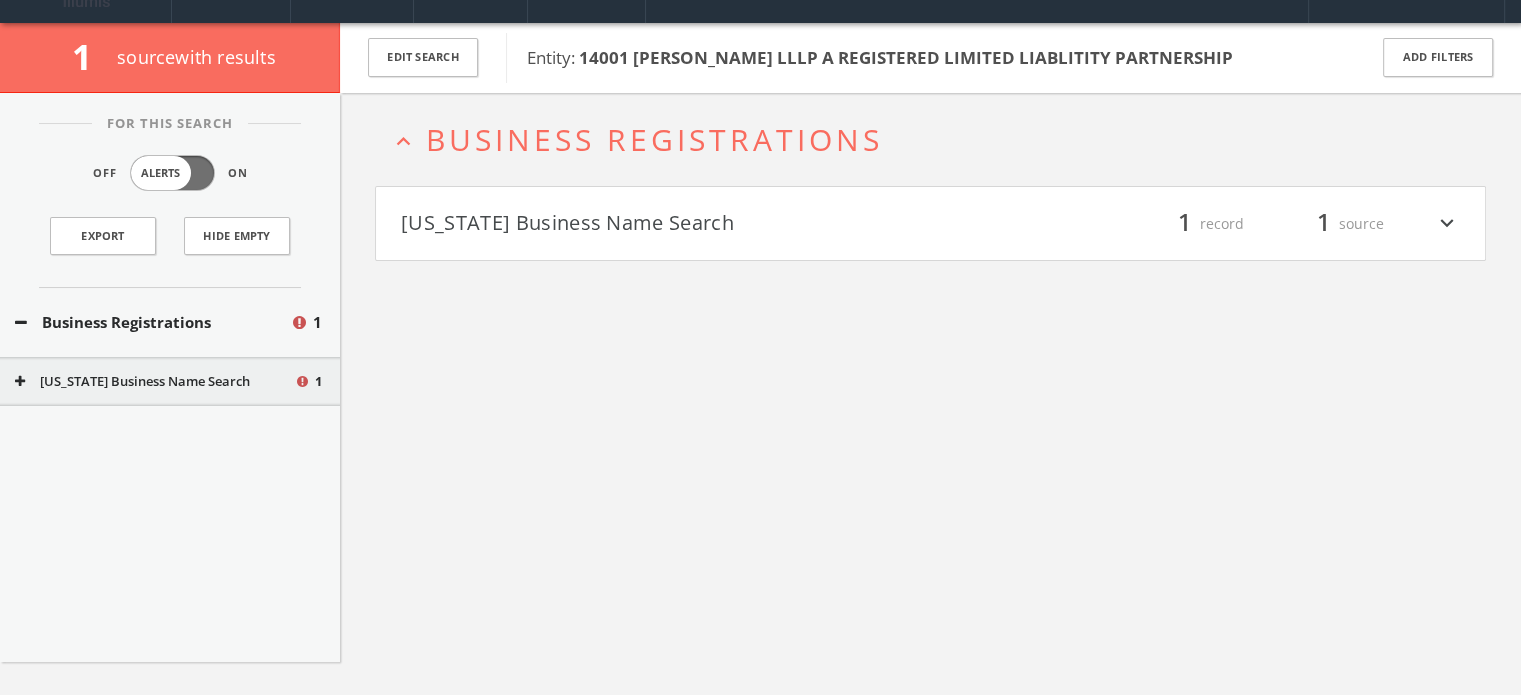 click on "Kansas Business Name Search filter_list 1 record  1 source  expand_more" at bounding box center [930, 224] 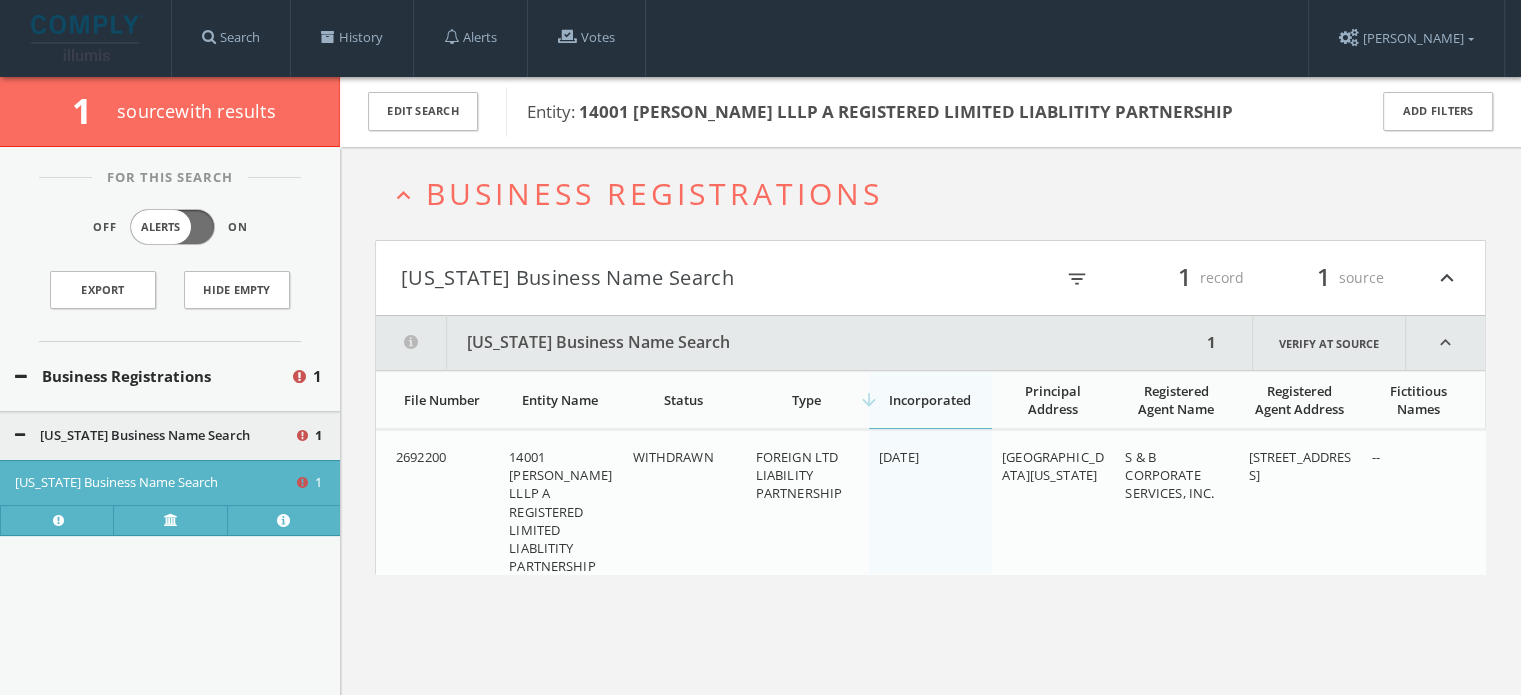 scroll, scrollTop: 0, scrollLeft: 0, axis: both 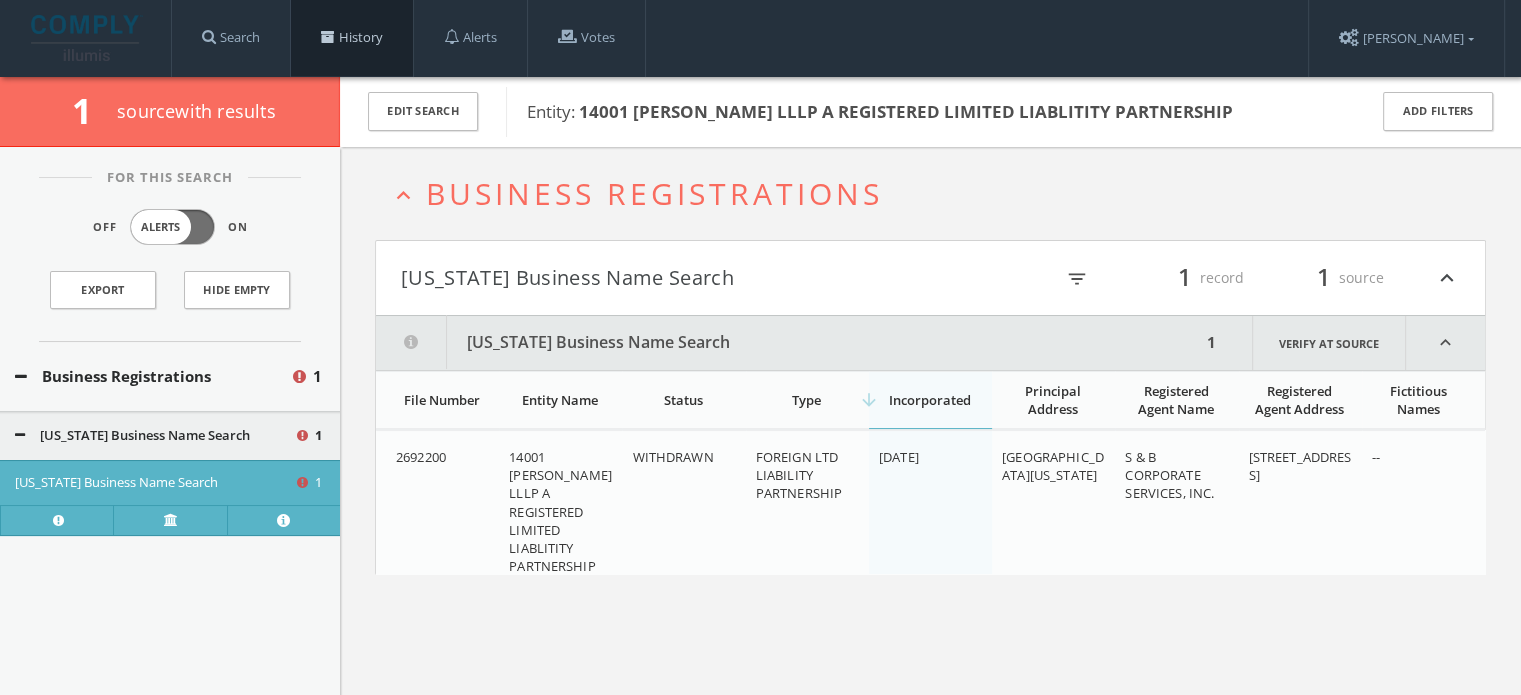 click at bounding box center (328, 37) 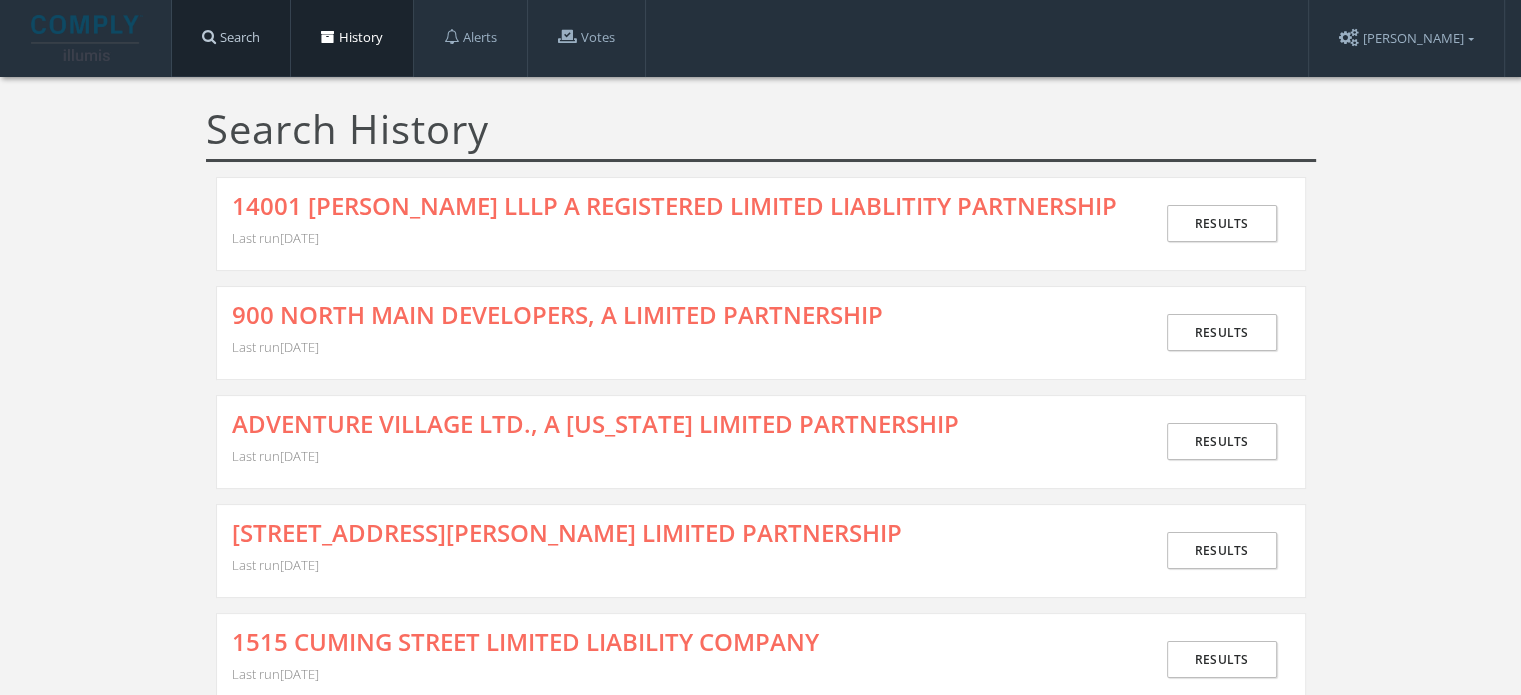 click on "Search" at bounding box center (231, 38) 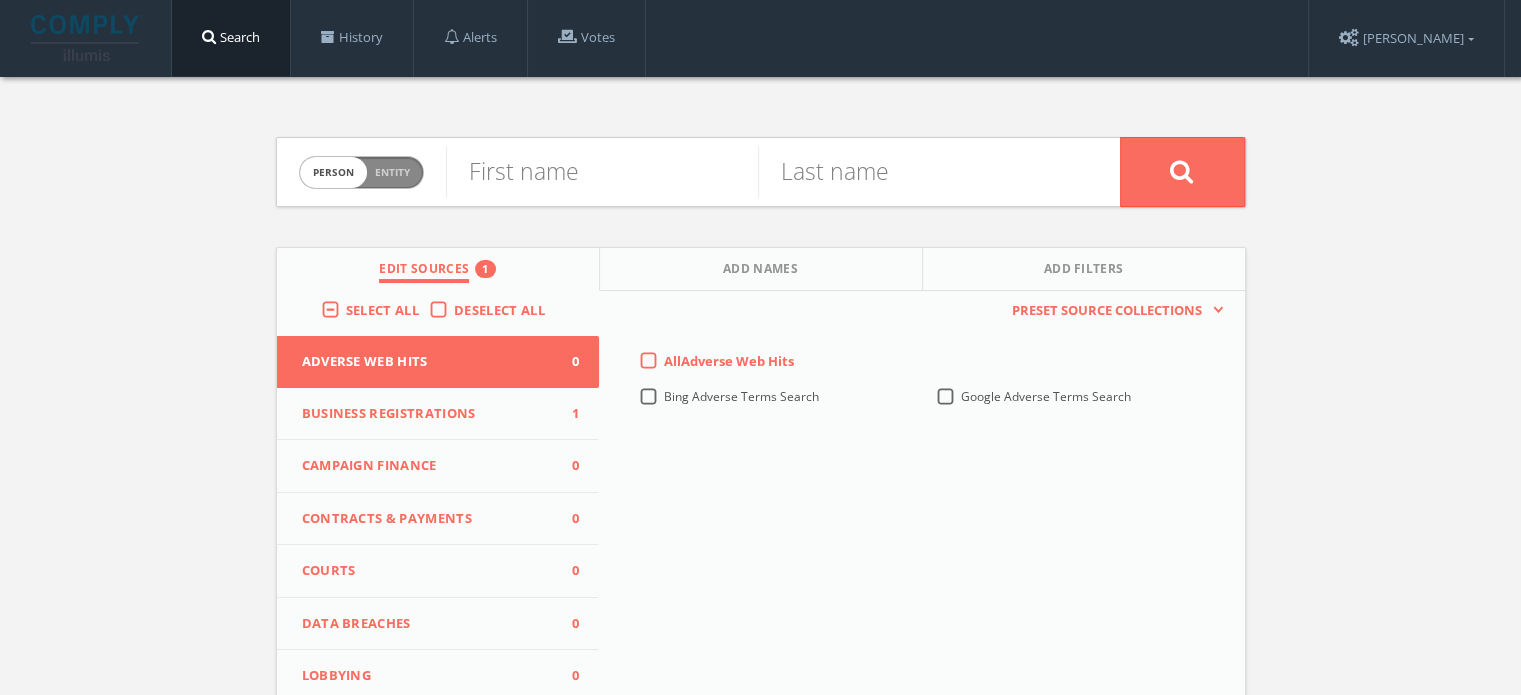 click on "Entity" at bounding box center (392, 172) 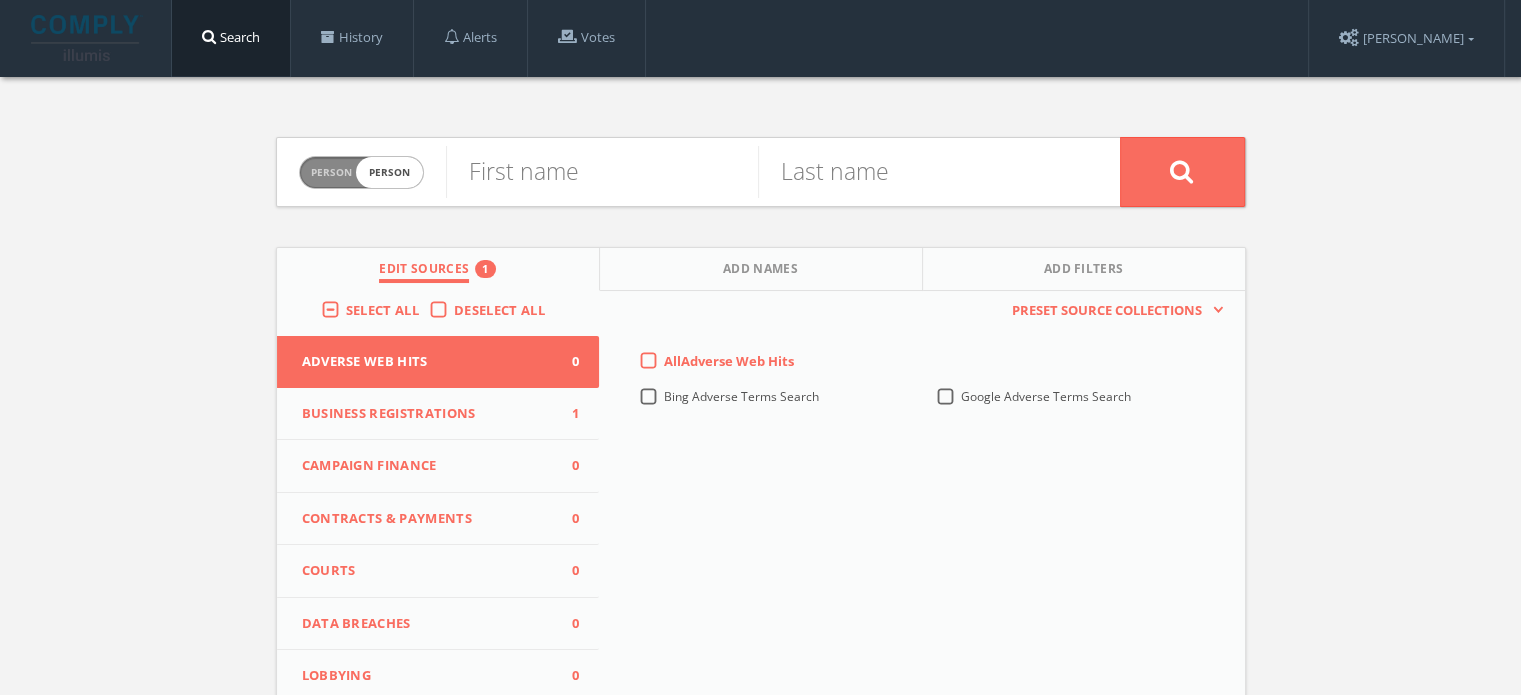 checkbox on "true" 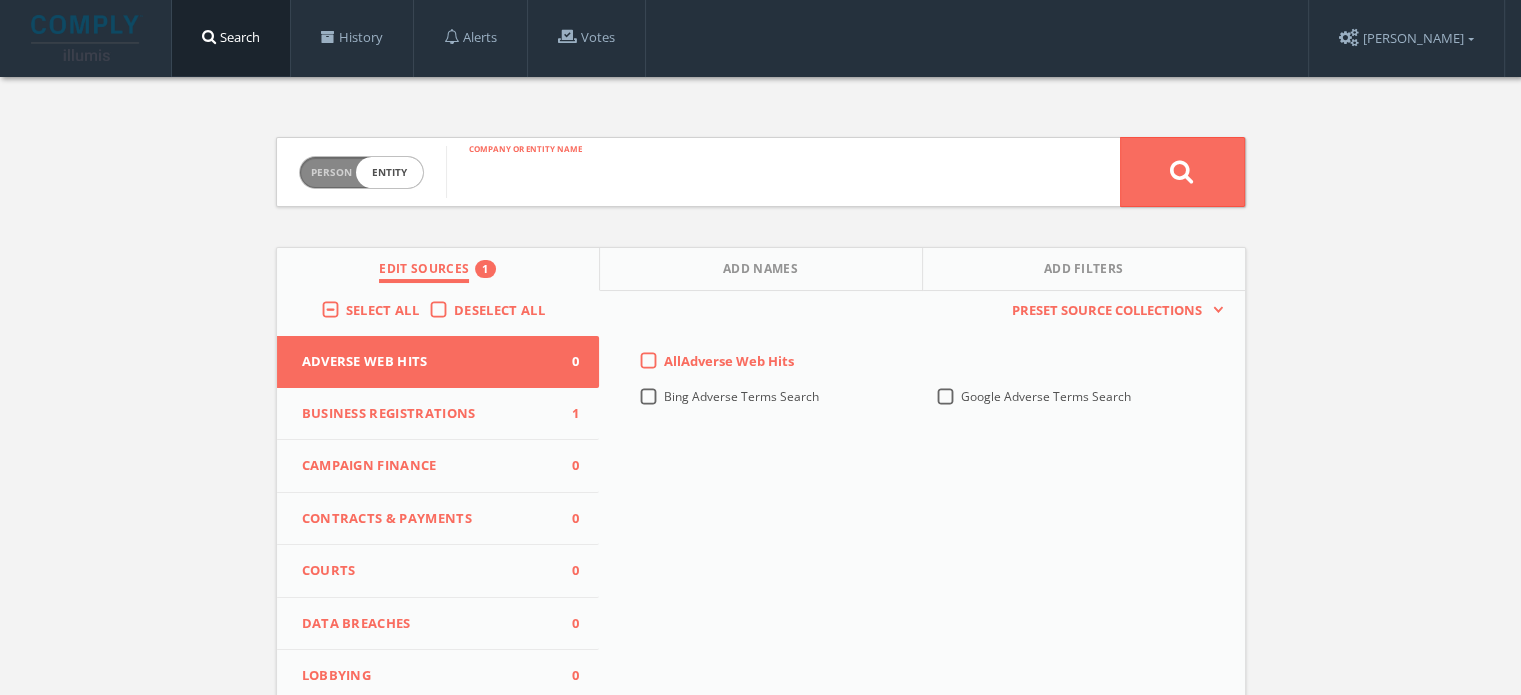 click at bounding box center (783, 172) 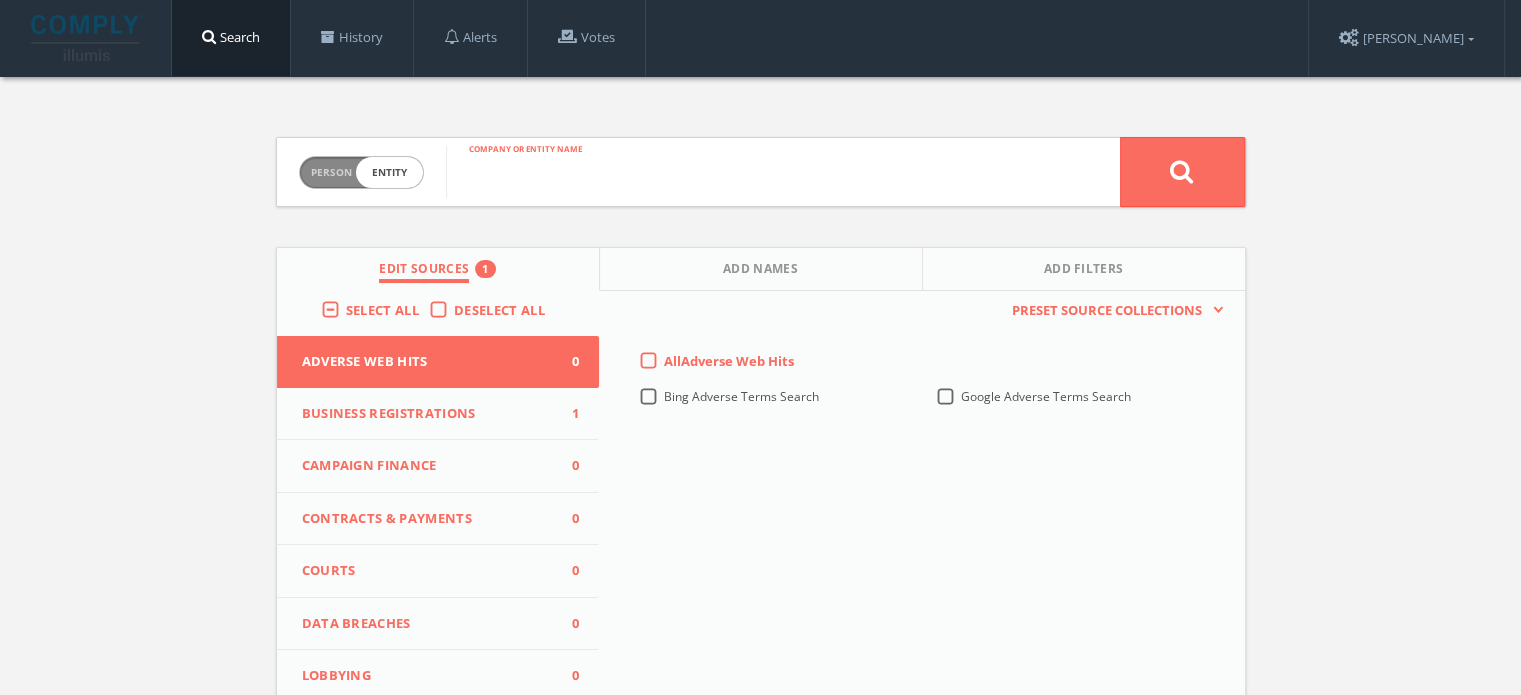 paste on "1983 WORLD CUP RACING,LTD., A KANSAS LIMITED PARTNERSHIP" 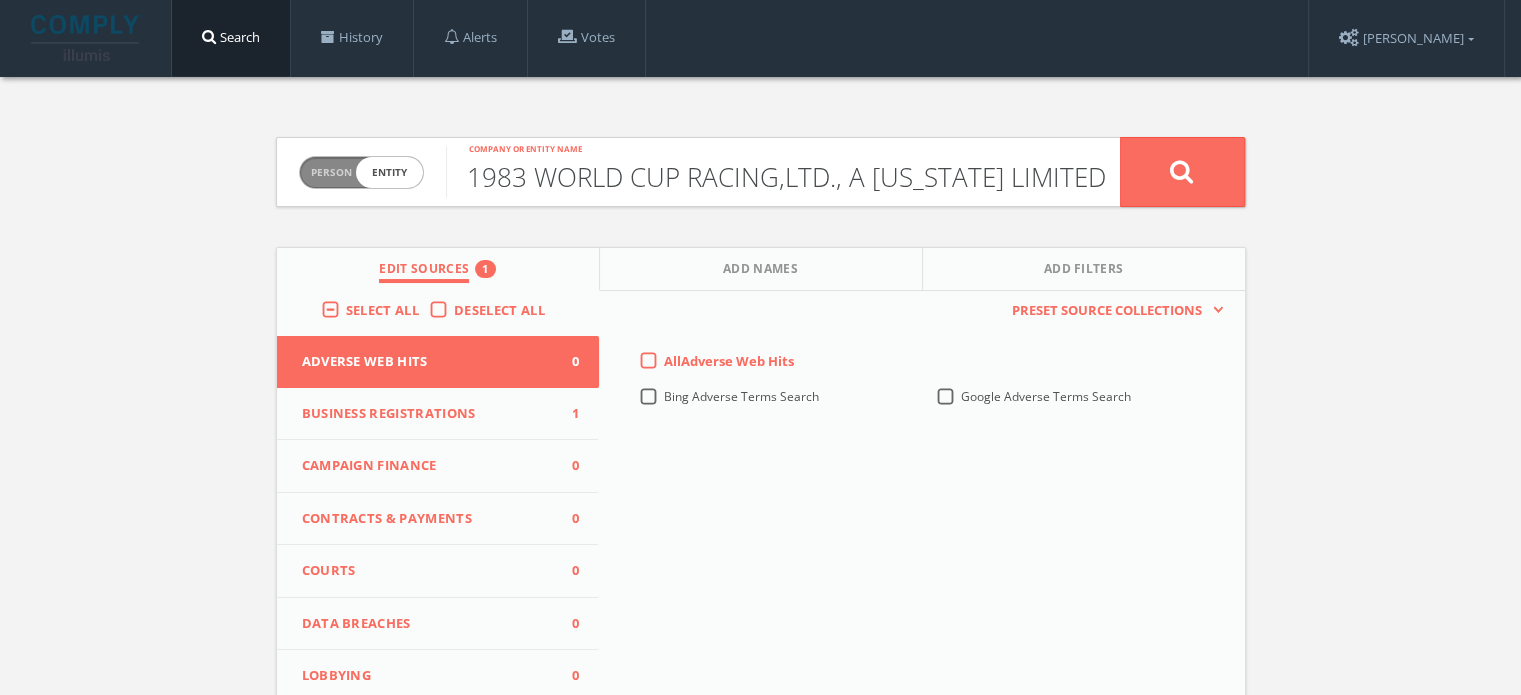 scroll, scrollTop: 0, scrollLeft: 124, axis: horizontal 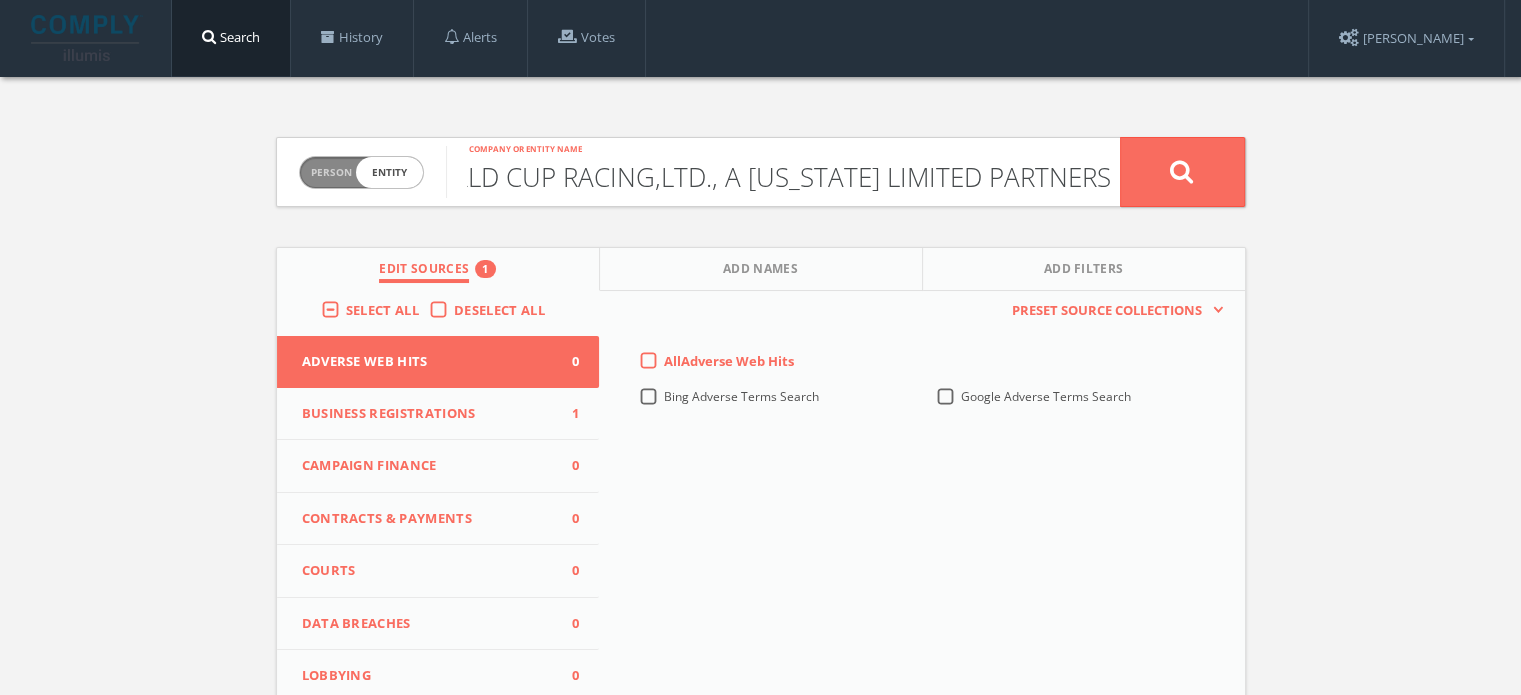 type on "1983 WORLD CUP RACING,LTD., A KANSAS LIMITED PARTNERSHIP" 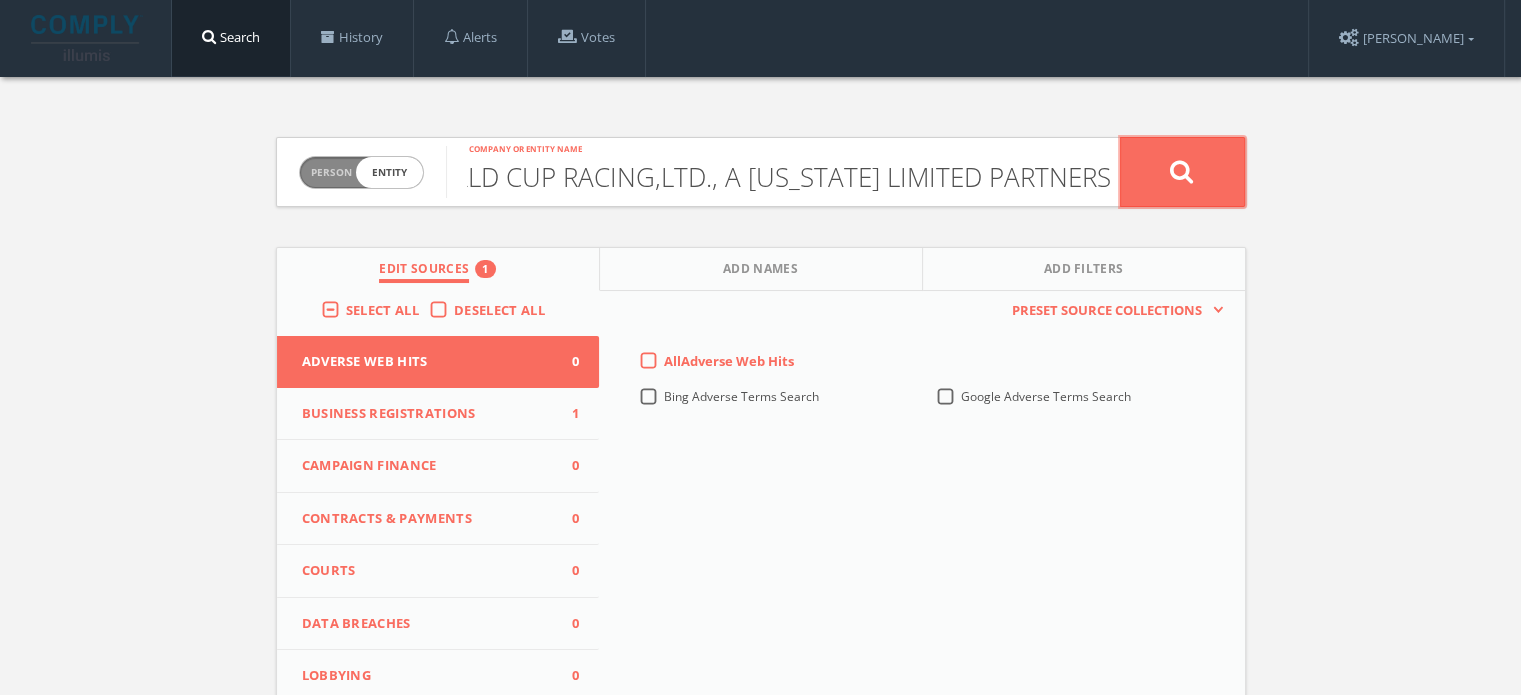 click at bounding box center (1182, 171) 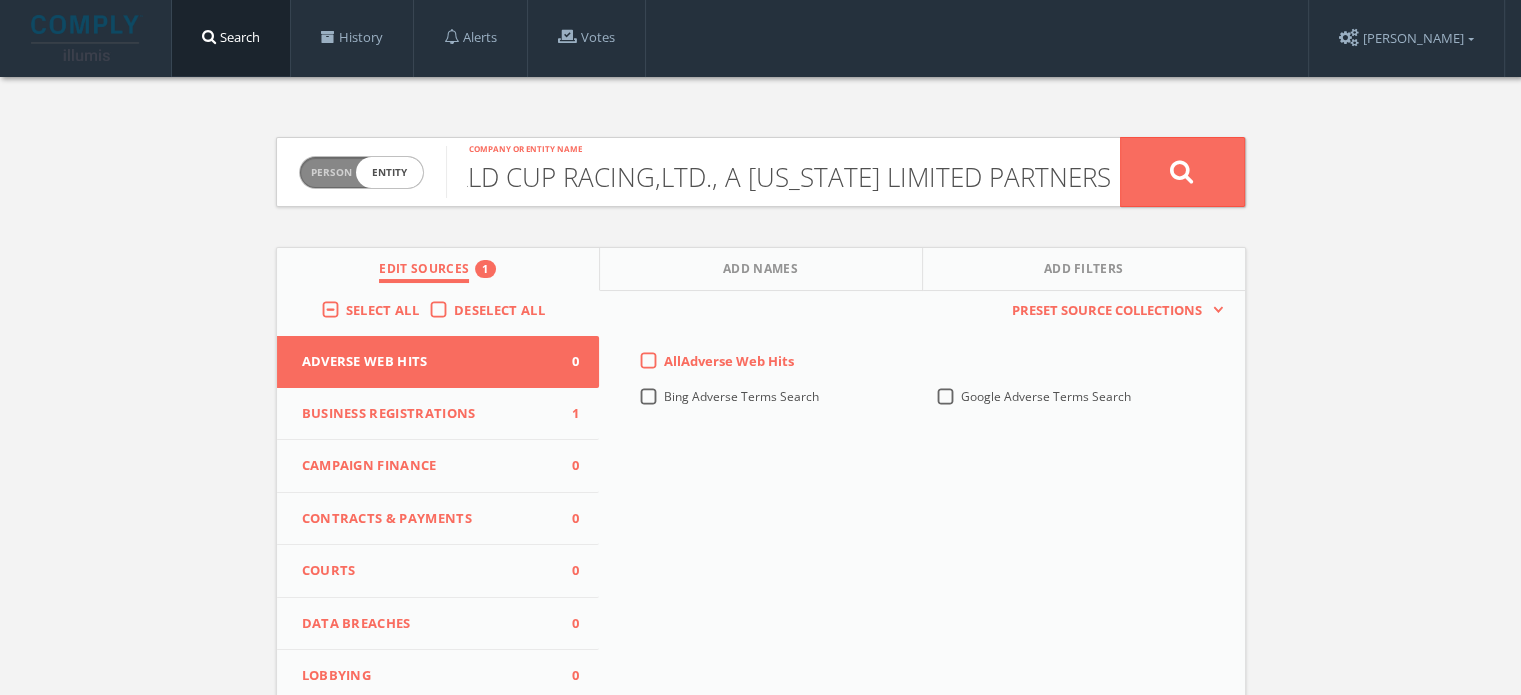scroll, scrollTop: 0, scrollLeft: 0, axis: both 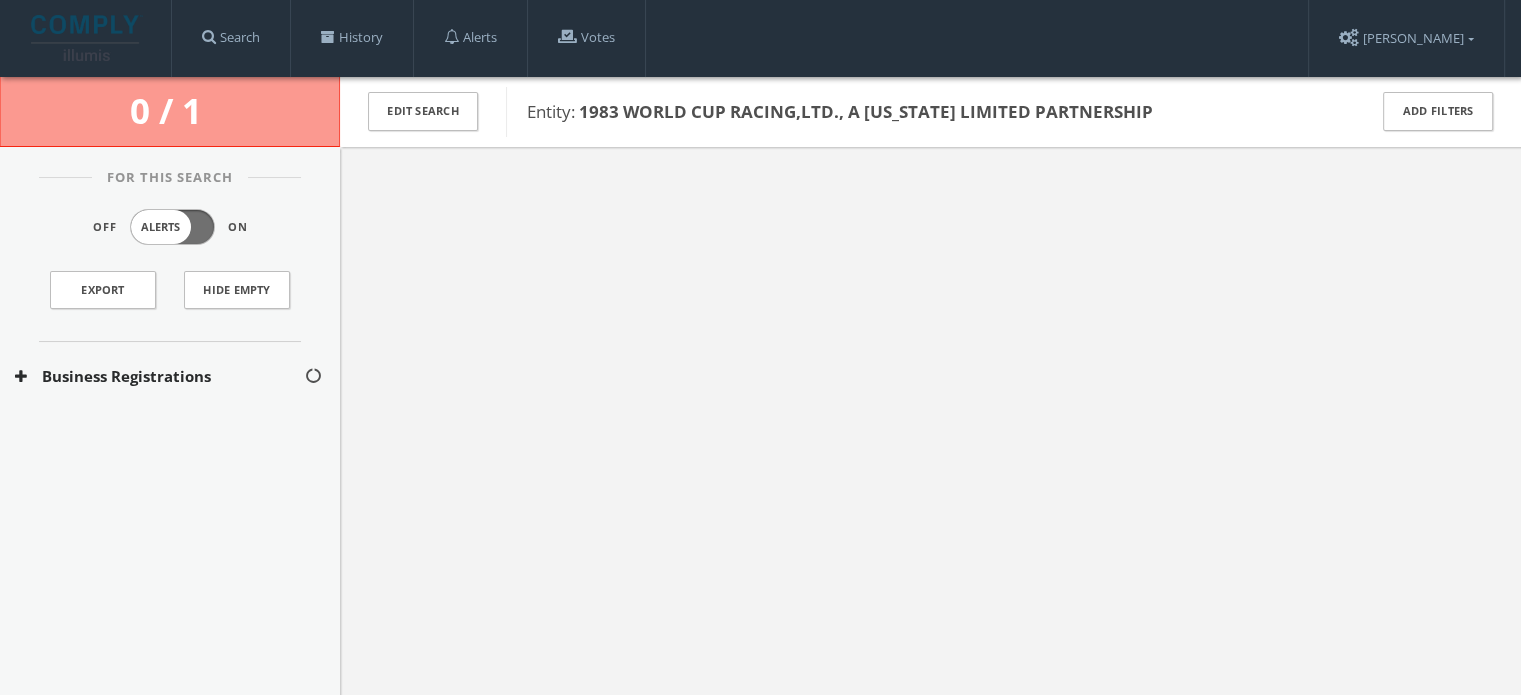 drag, startPoint x: 76, startPoint y: 439, endPoint x: 90, endPoint y: 427, distance: 18.439089 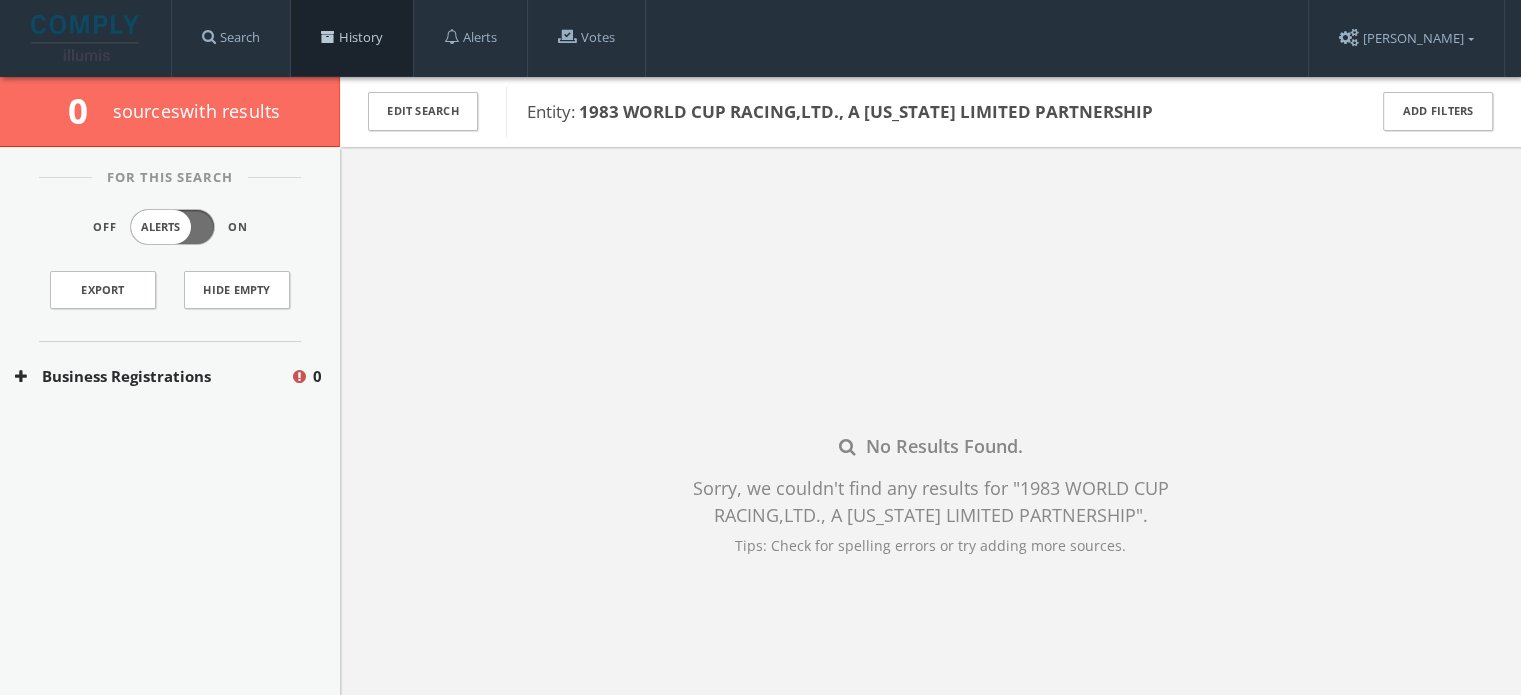 click on "History" at bounding box center [352, 38] 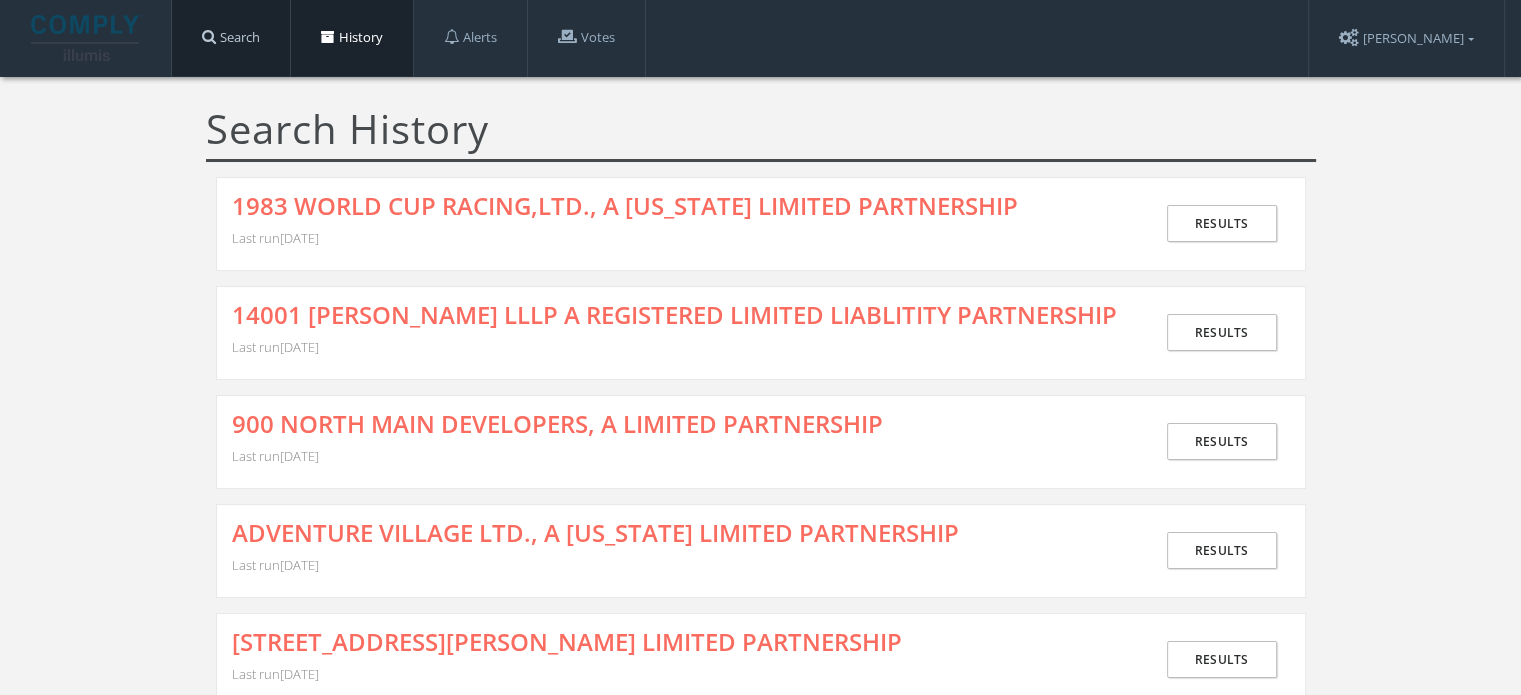 click on "Search" at bounding box center (231, 38) 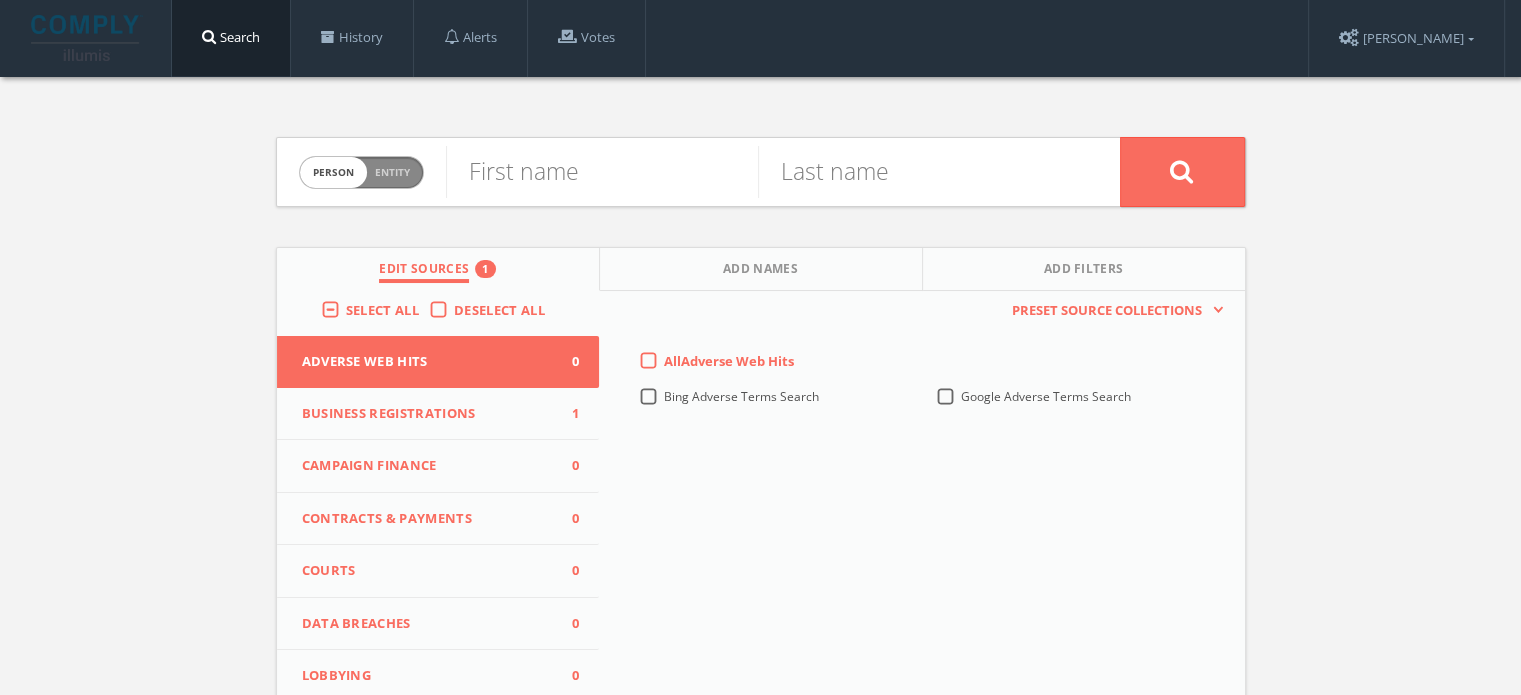 click on "Person Entity" at bounding box center (361, 172) 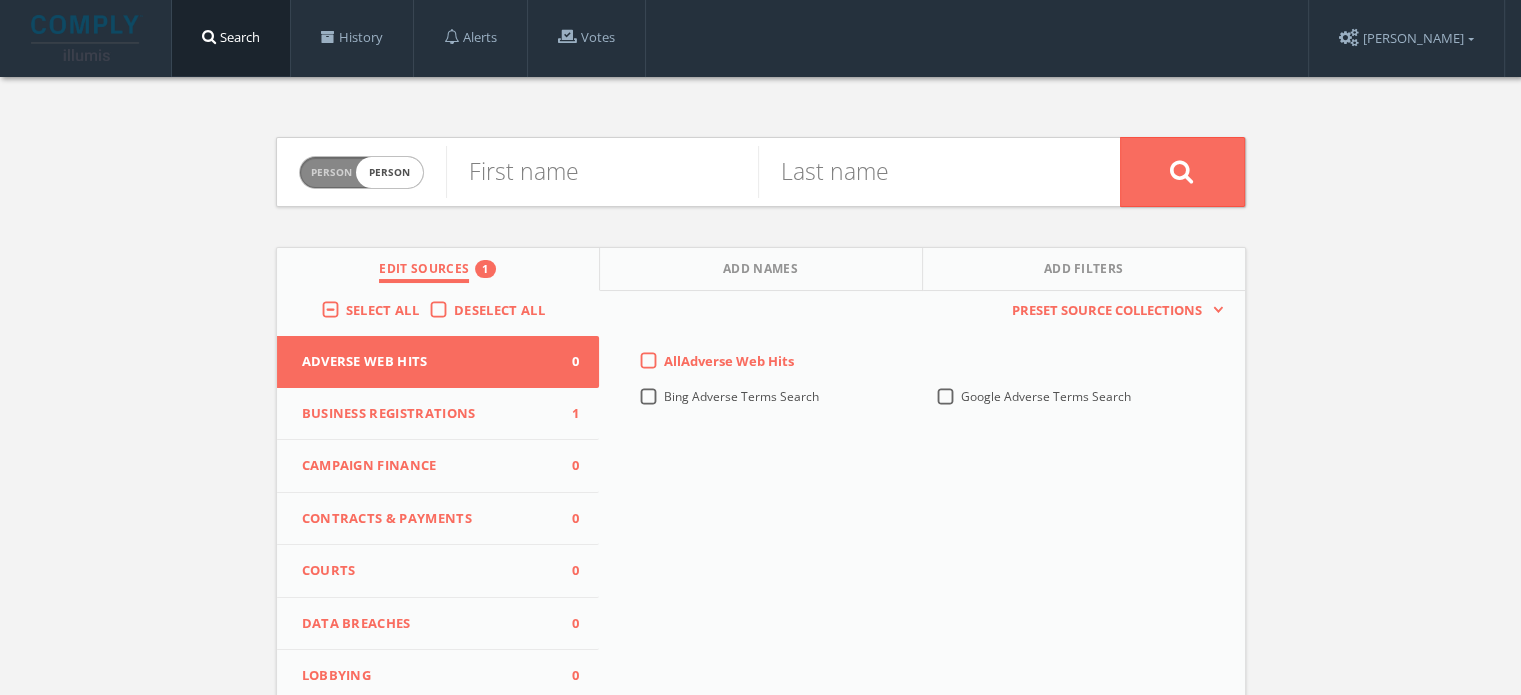 checkbox on "true" 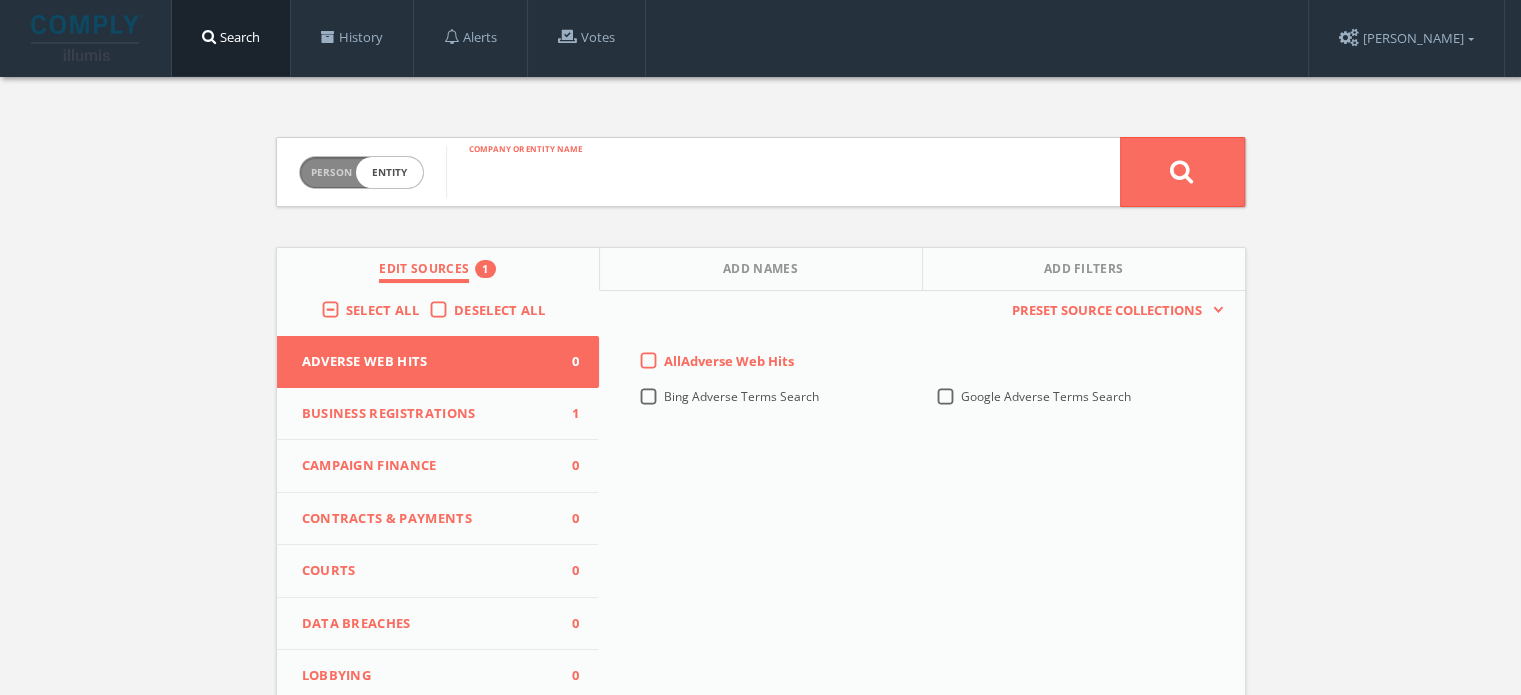 click at bounding box center [783, 172] 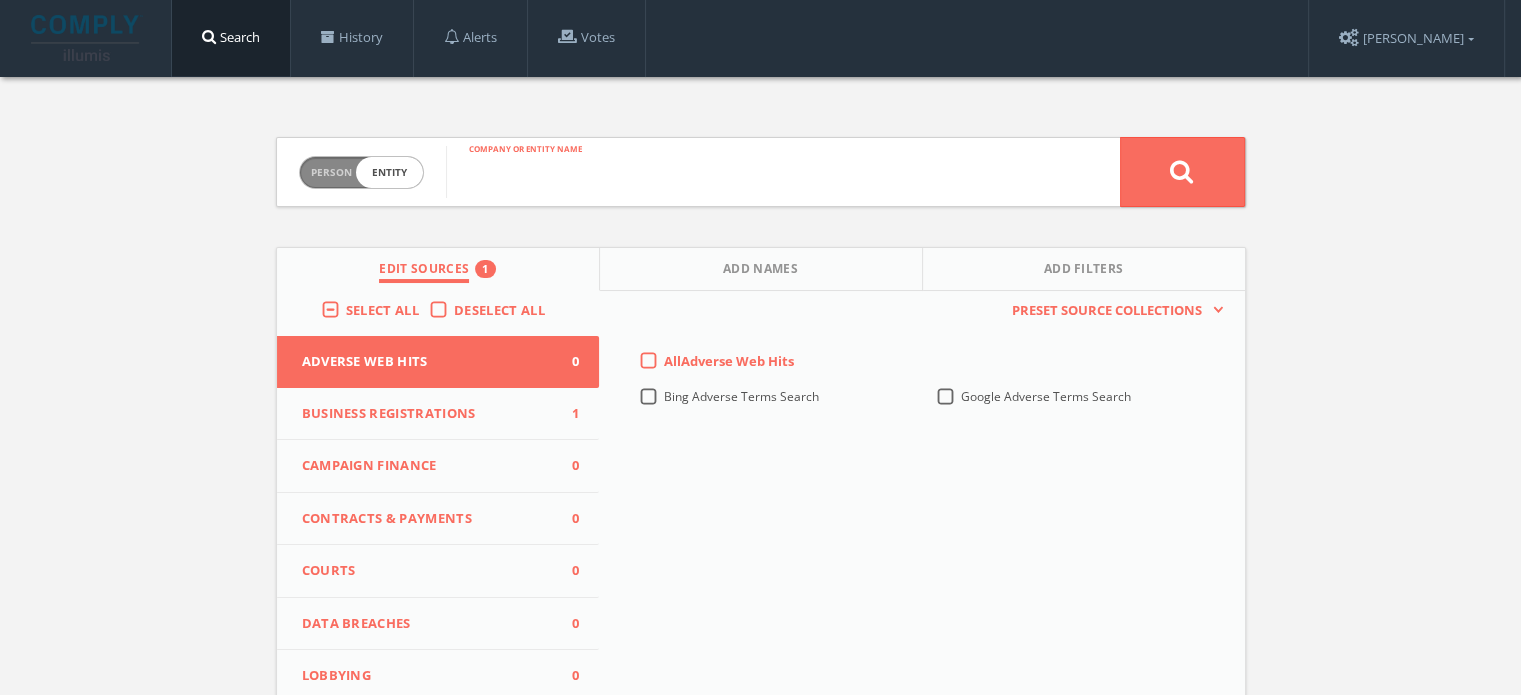 paste on "119TH STREET LIMITED PARTNERS" 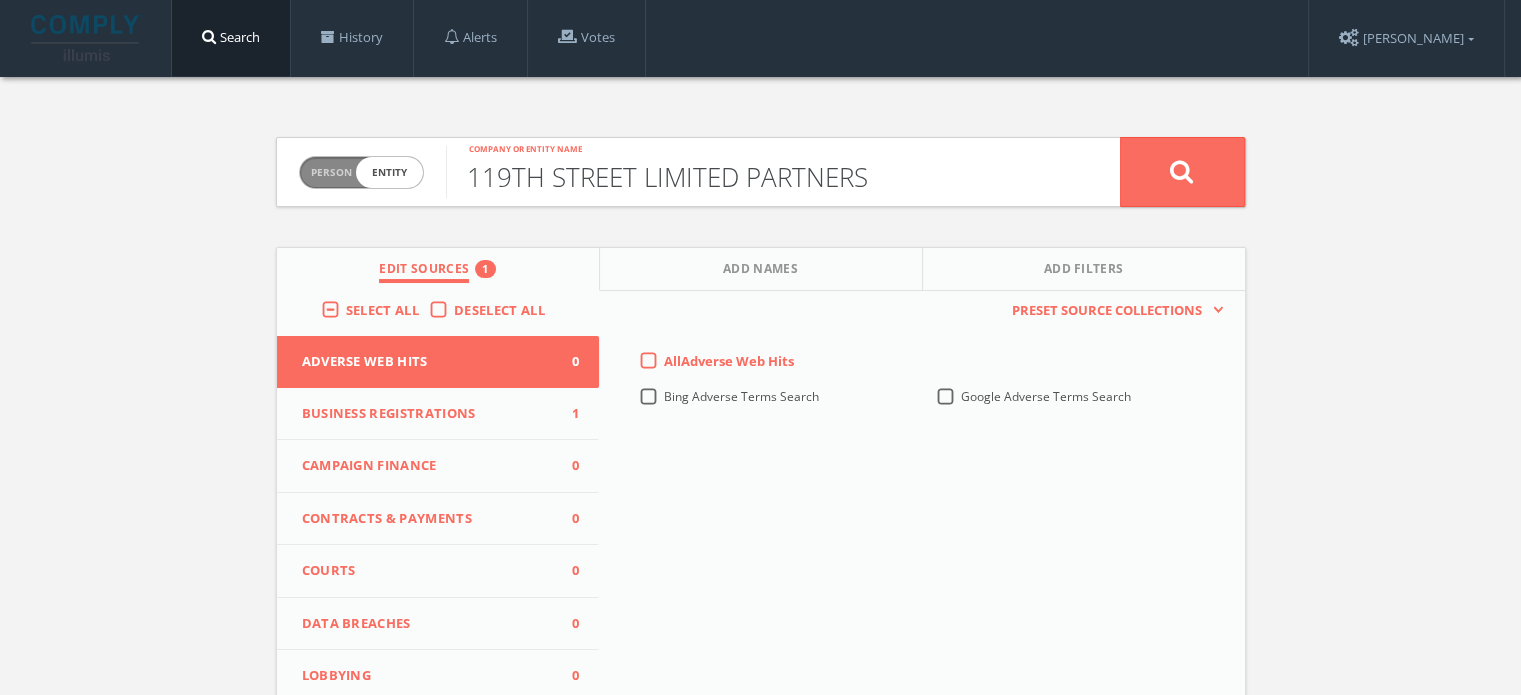 type on "119TH STREET LIMITED PARTNERS" 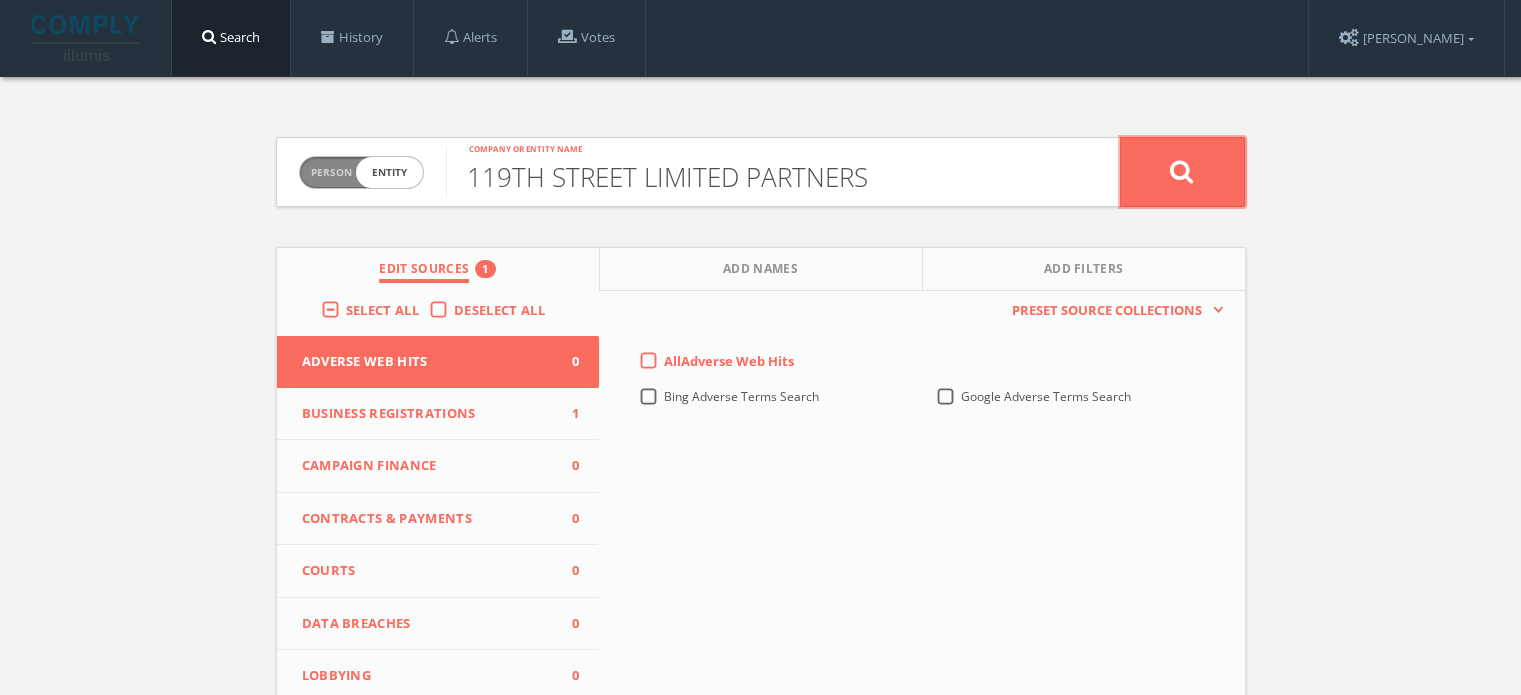 click at bounding box center (1182, 171) 